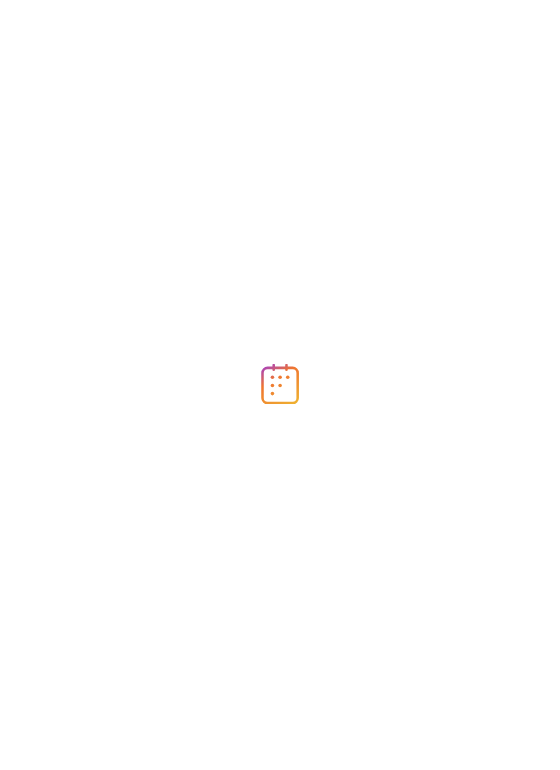 scroll, scrollTop: 0, scrollLeft: 0, axis: both 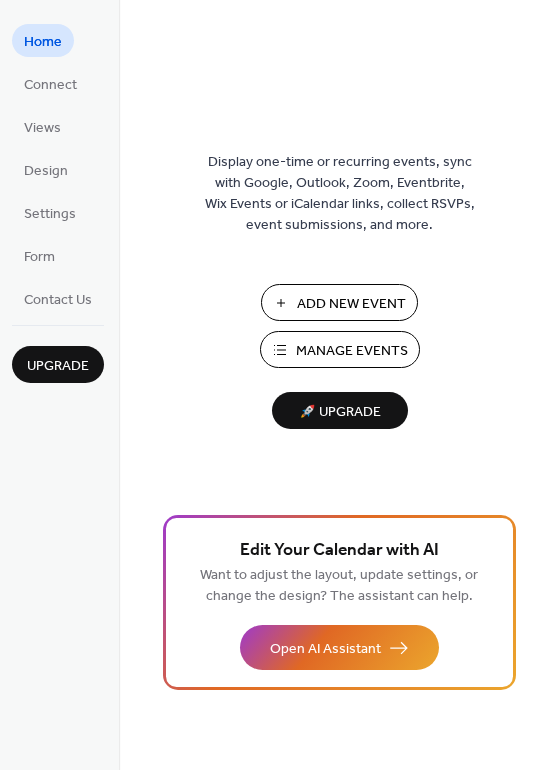 click on "Add New Event" at bounding box center (351, 304) 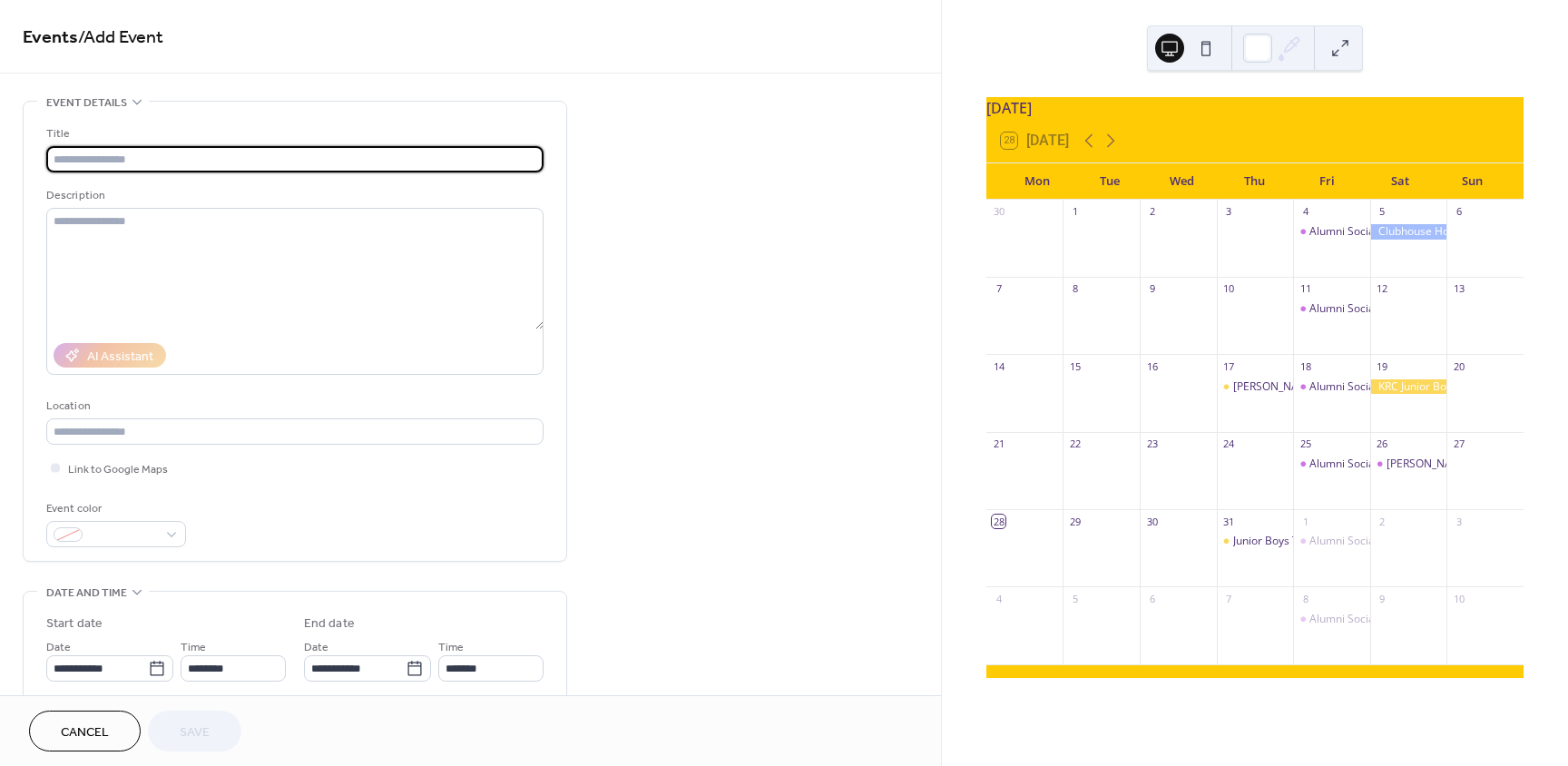 scroll, scrollTop: 0, scrollLeft: 0, axis: both 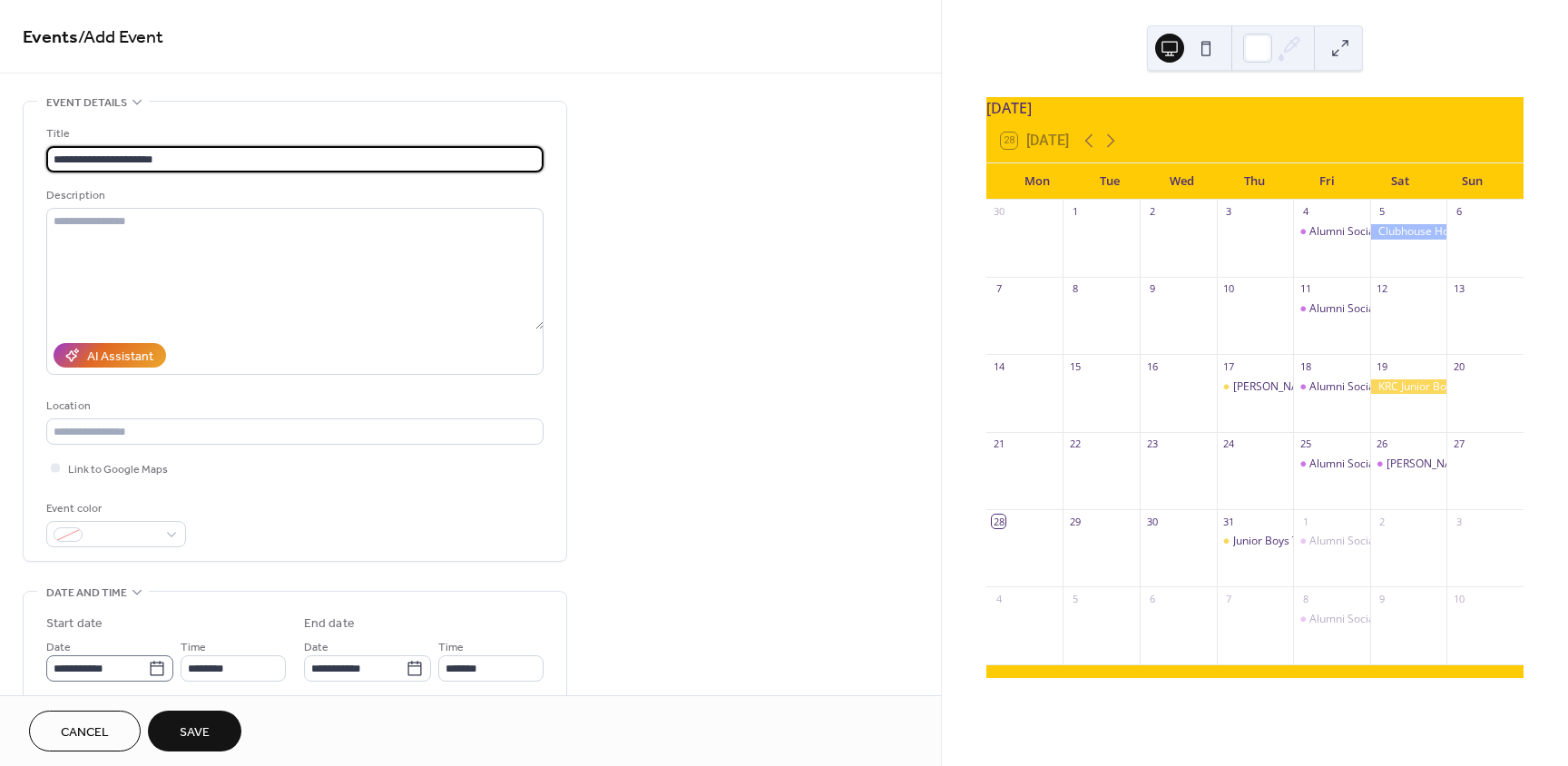 type on "**********" 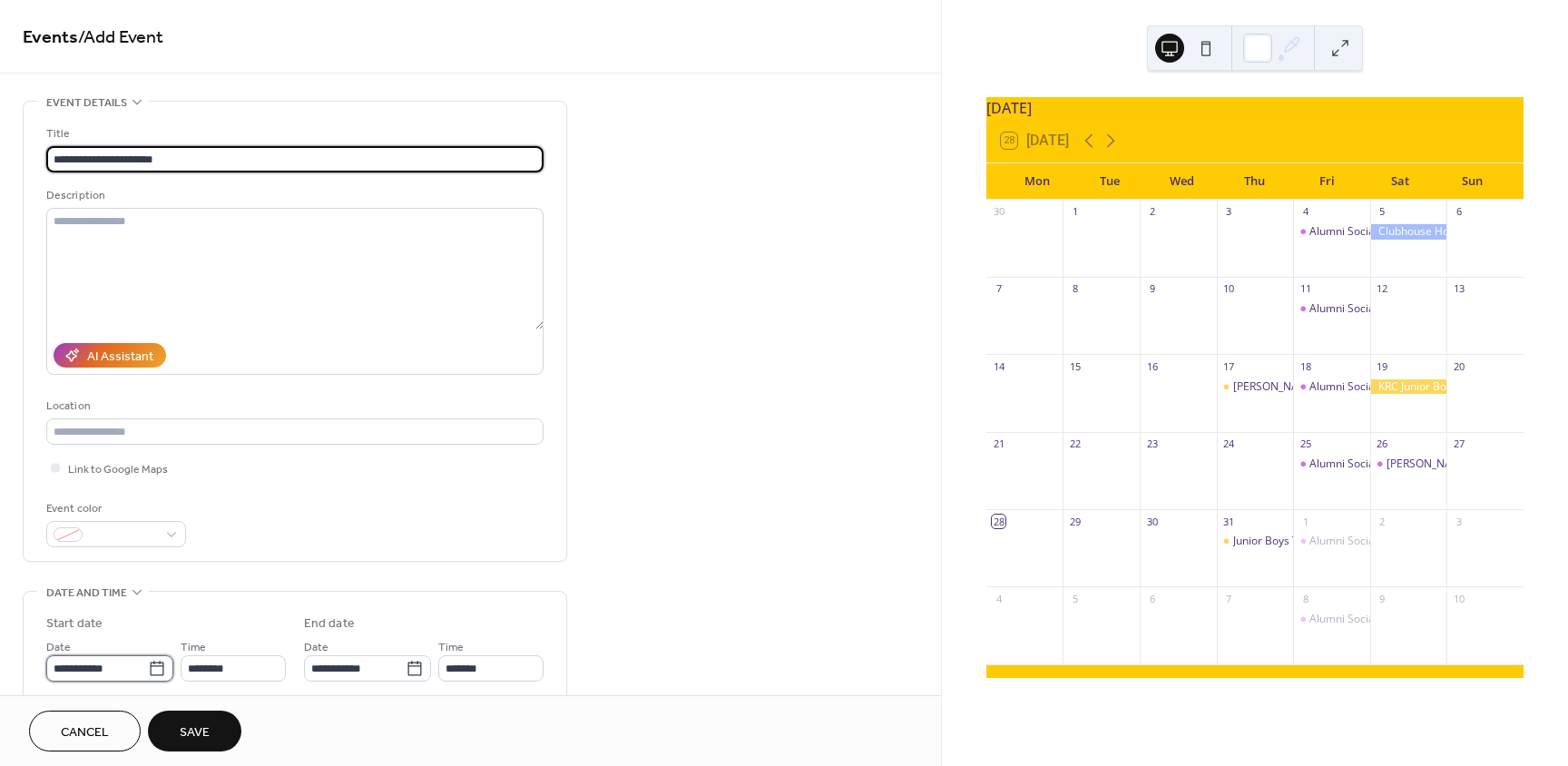 click on "**********" at bounding box center [97, 668] 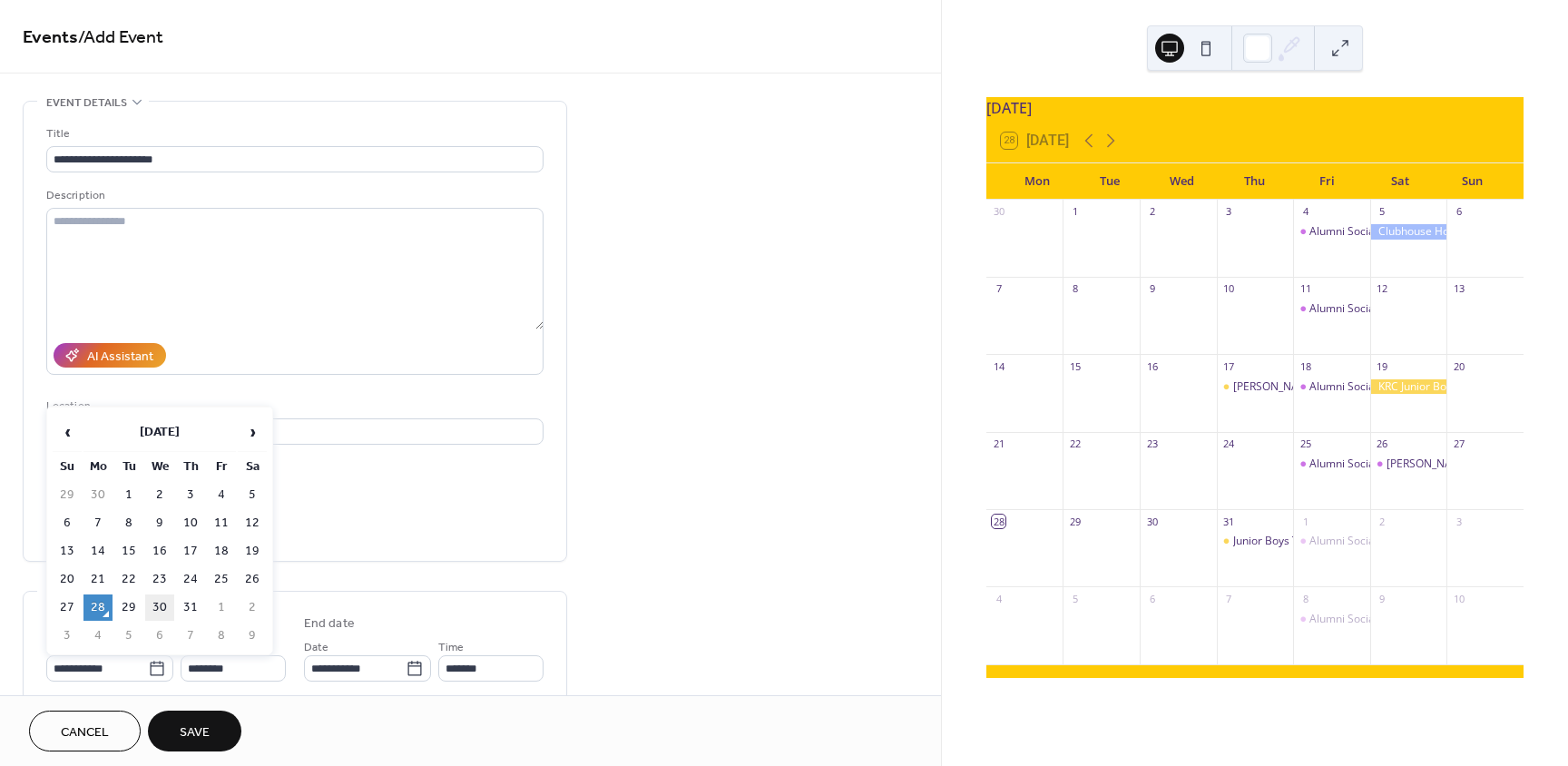 click on "30" at bounding box center [160, 607] 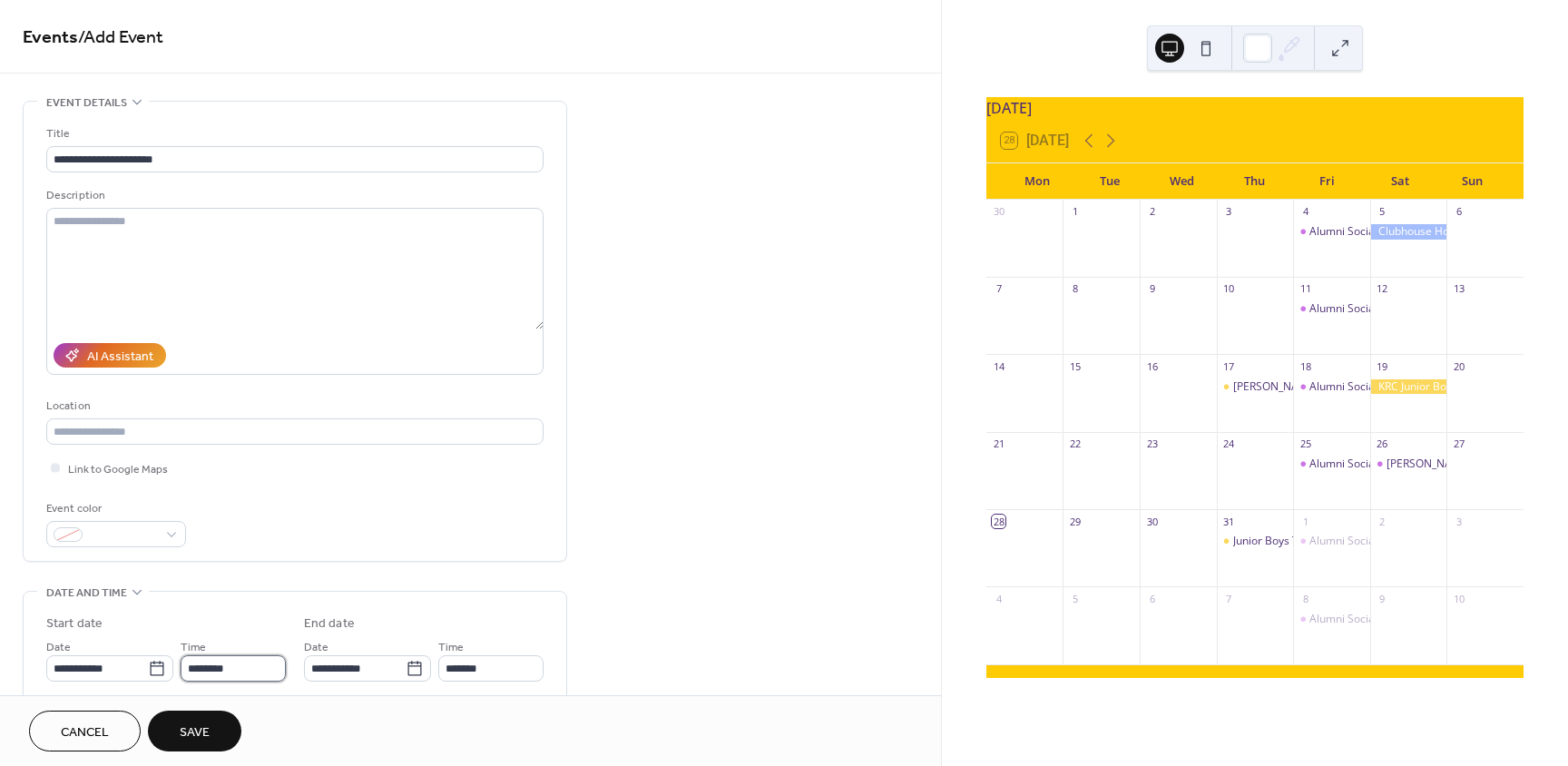 click on "********" at bounding box center [233, 668] 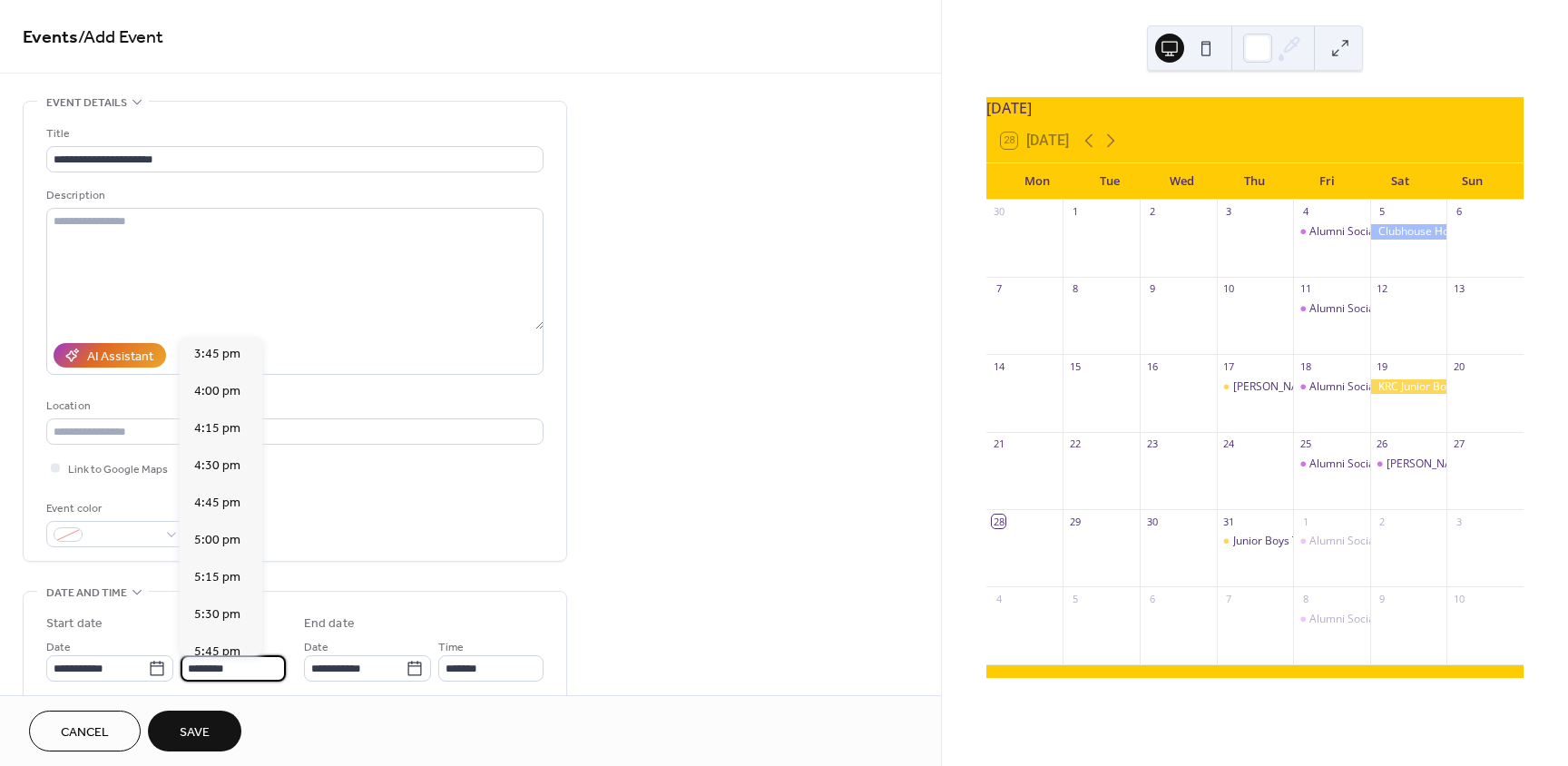 scroll, scrollTop: 2421, scrollLeft: 0, axis: vertical 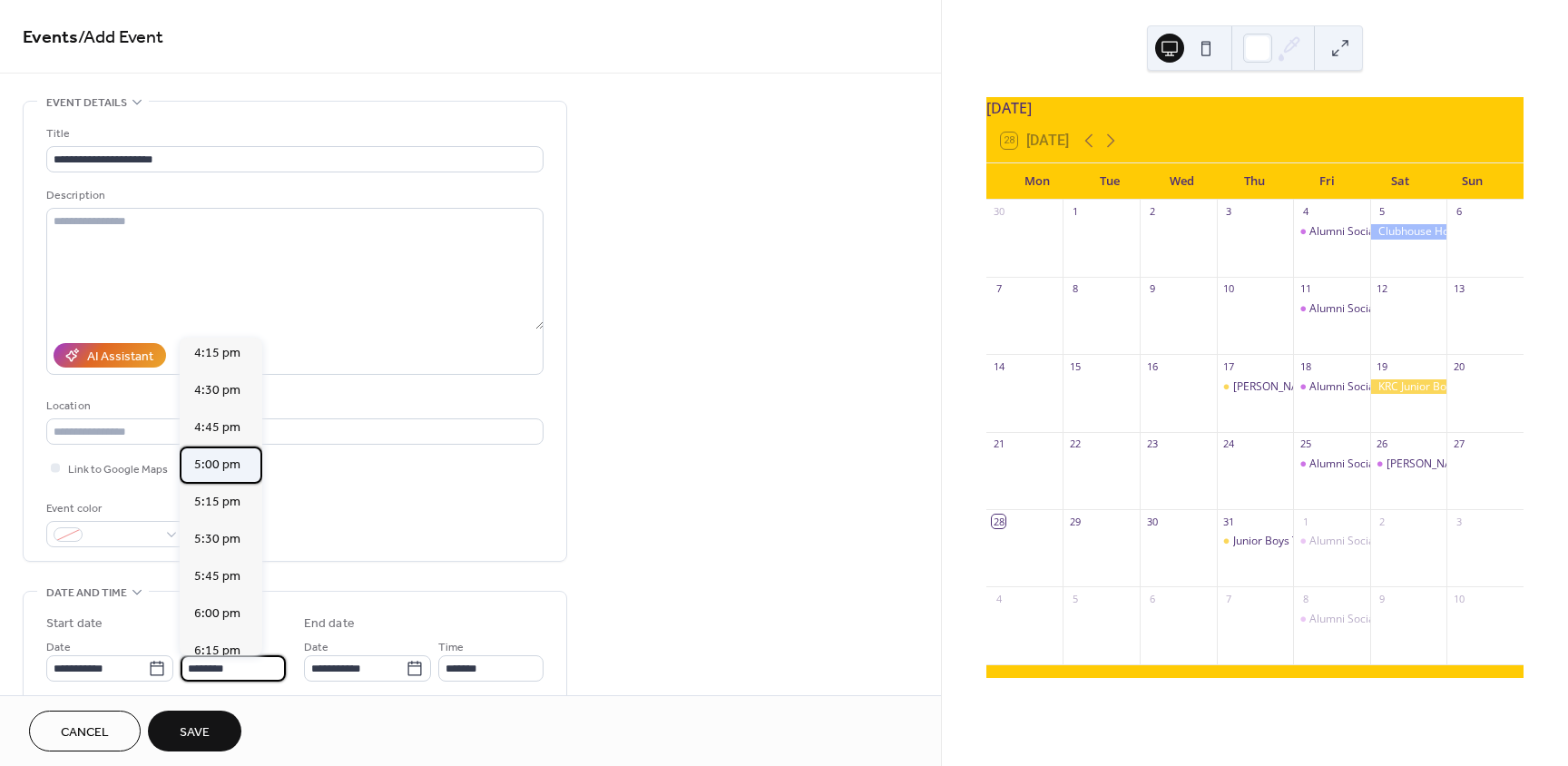 click on "5:00 pm" at bounding box center [217, 465] 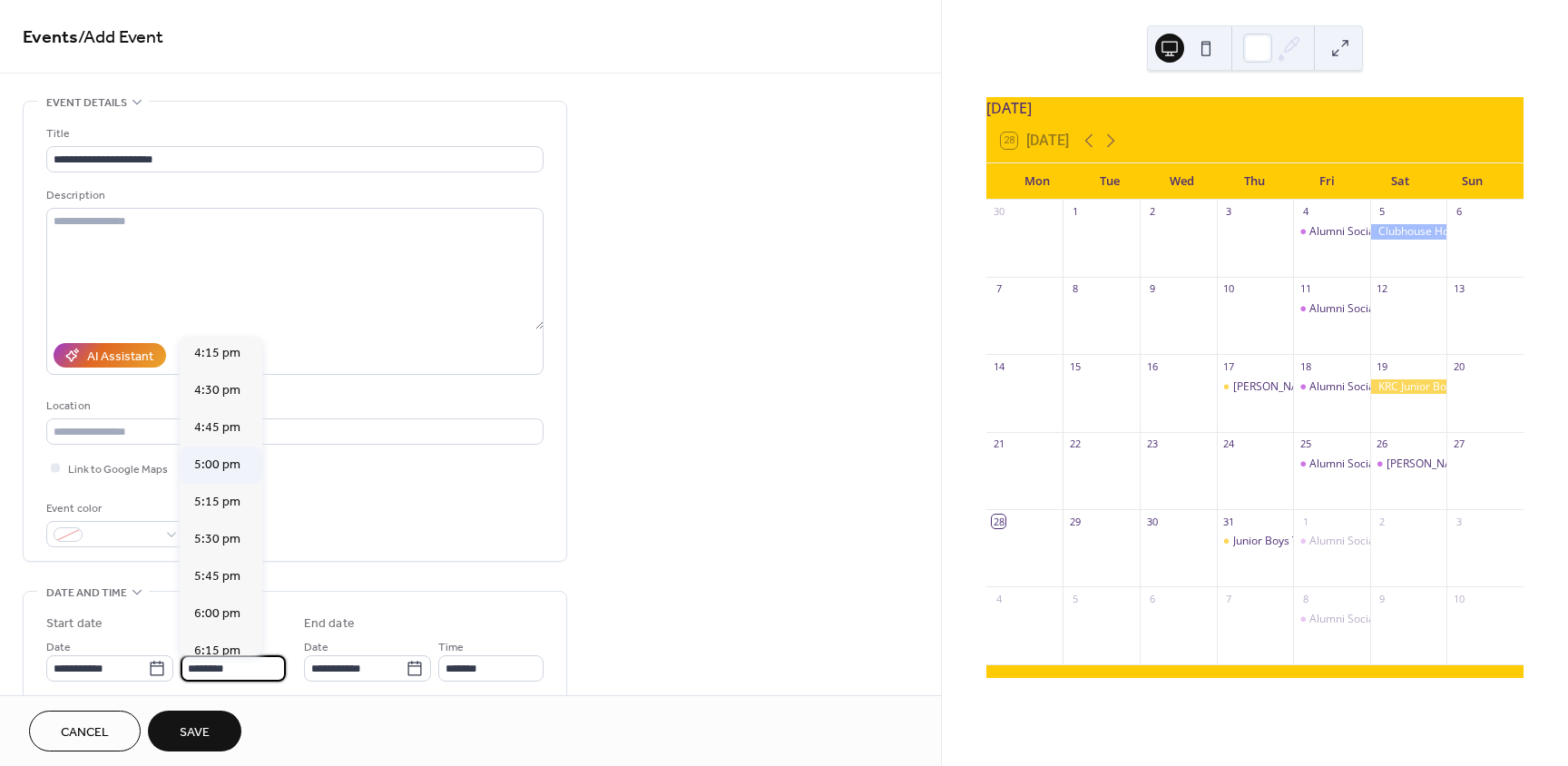 type on "*******" 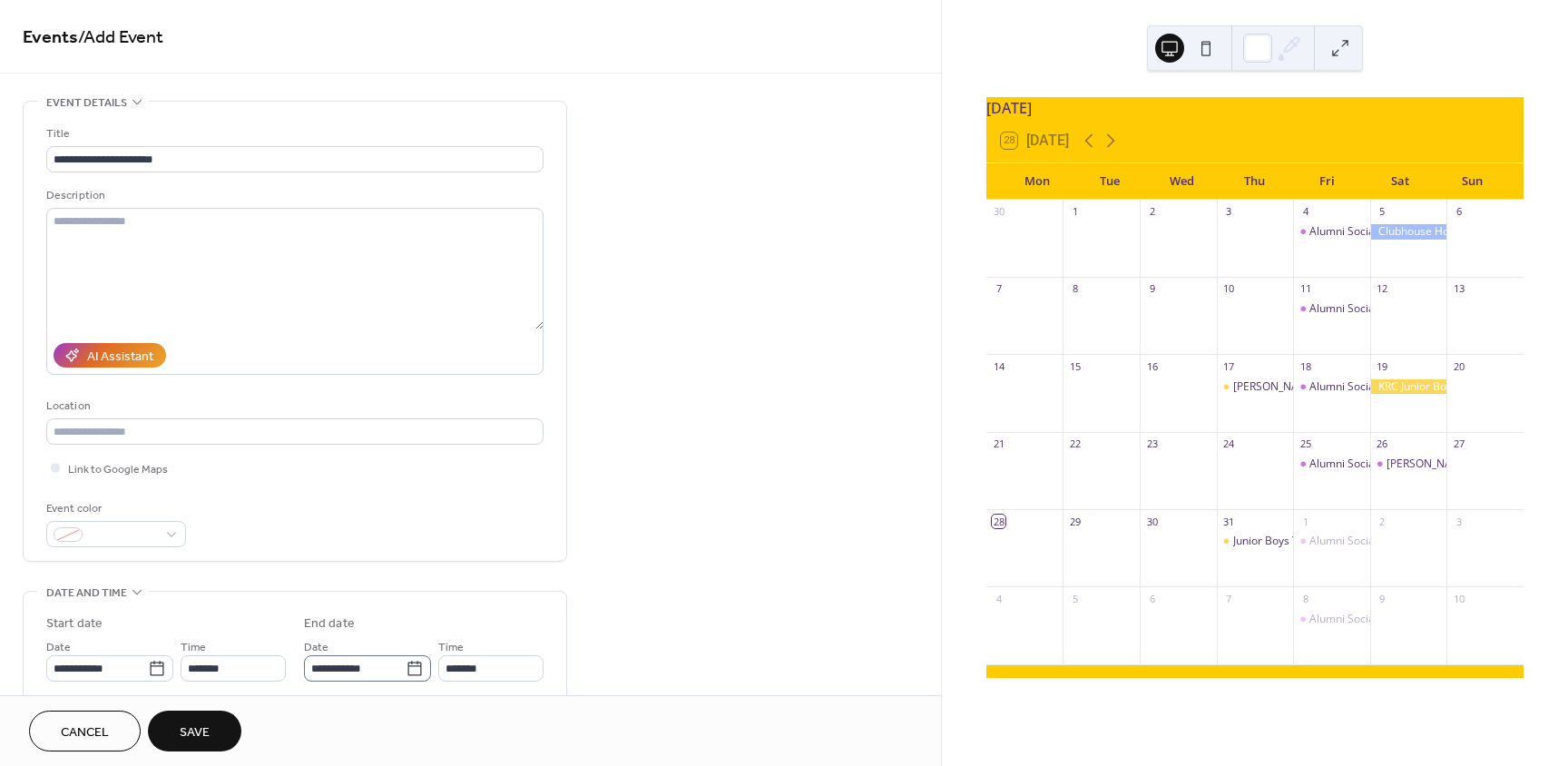 click 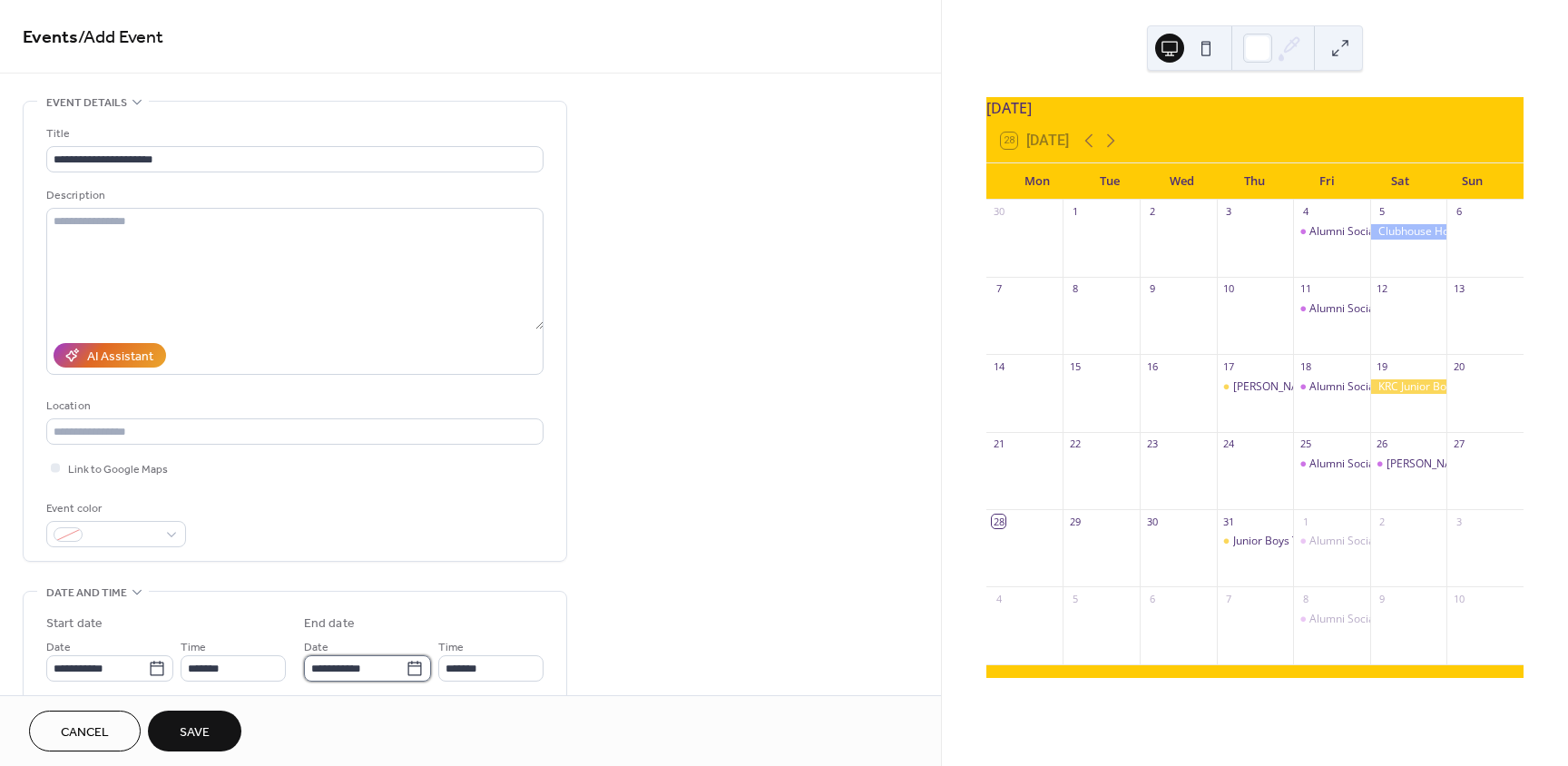 click on "**********" at bounding box center [355, 668] 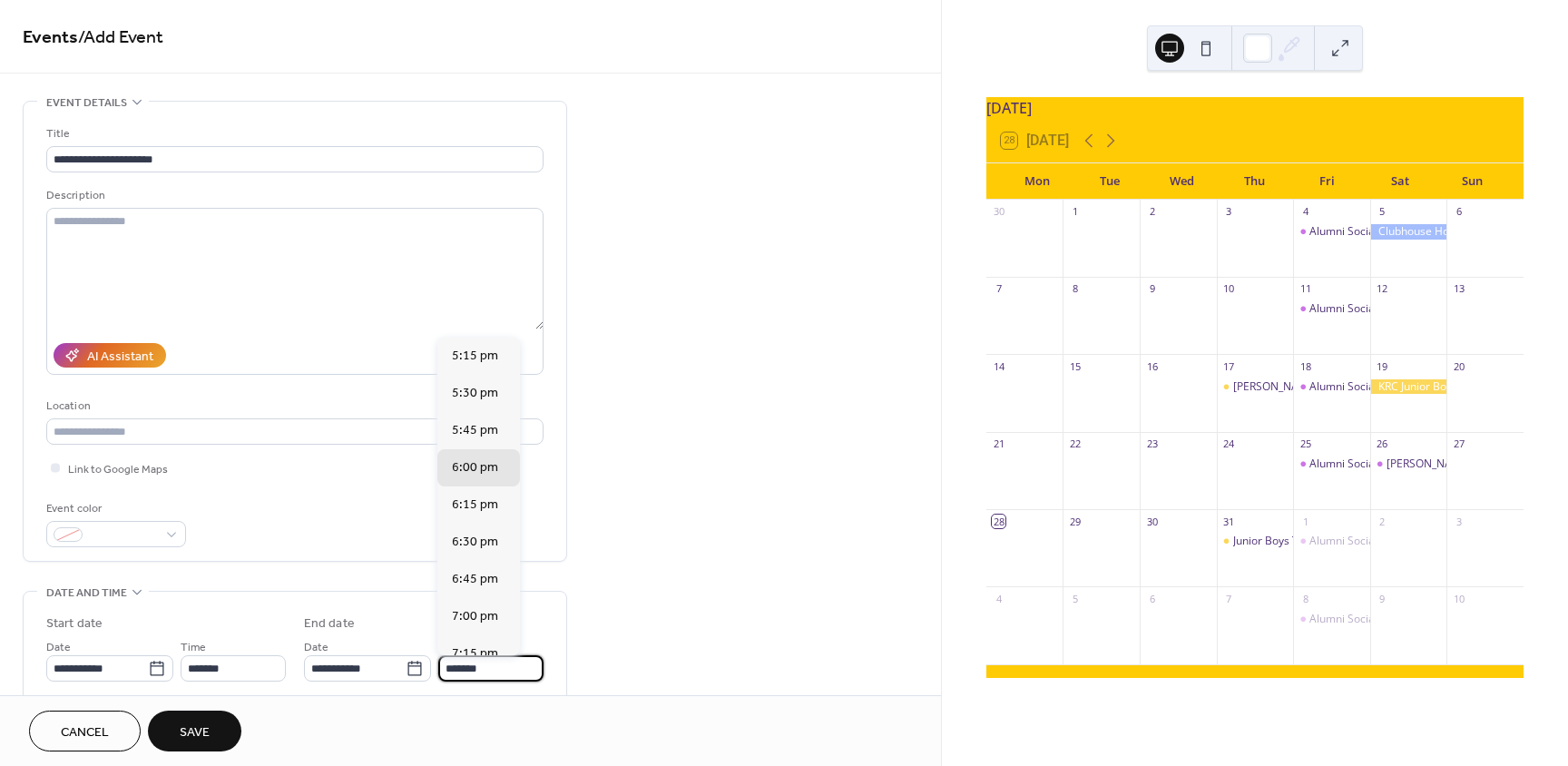 click on "*******" at bounding box center (491, 668) 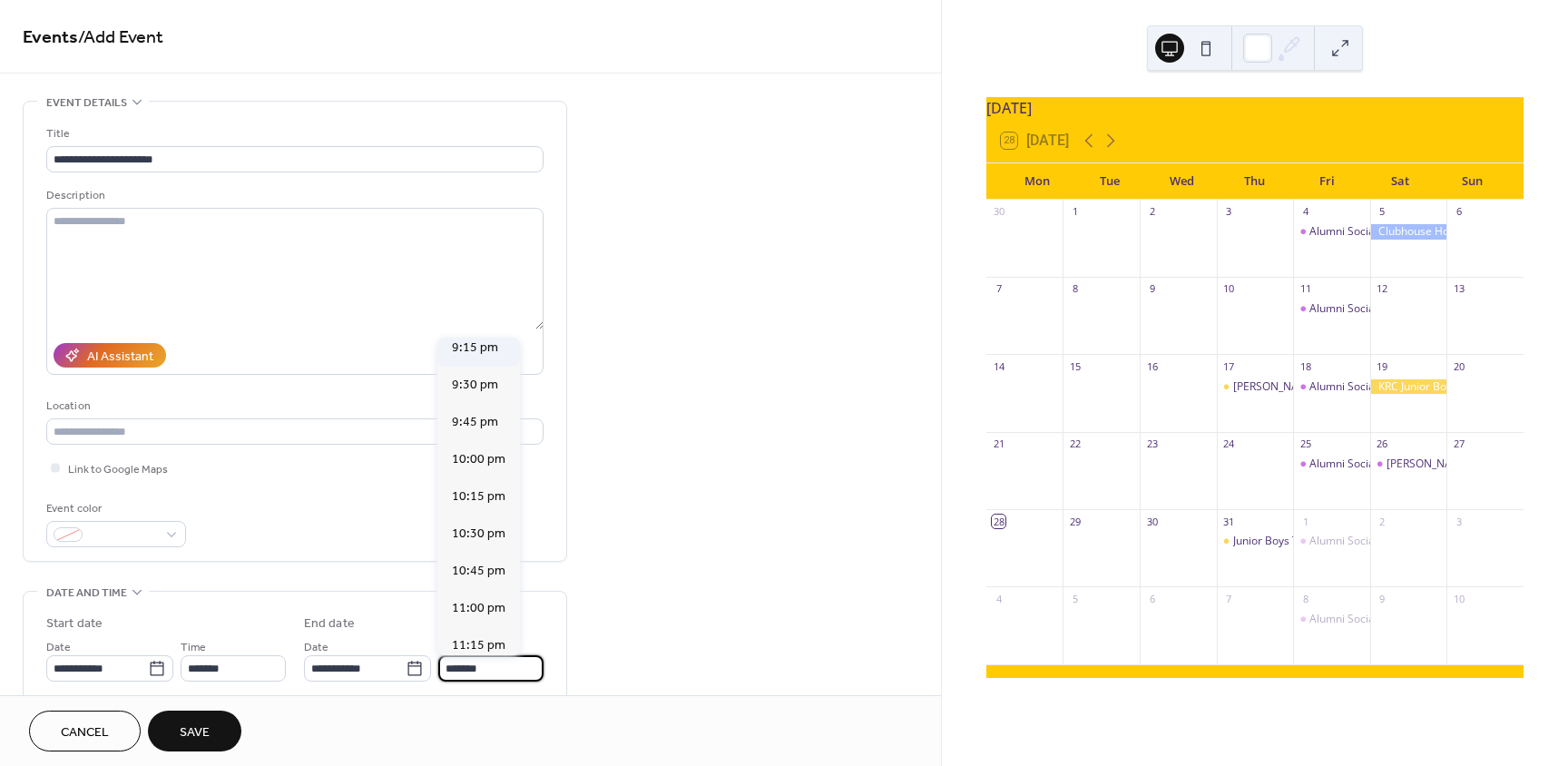 scroll, scrollTop: 635, scrollLeft: 0, axis: vertical 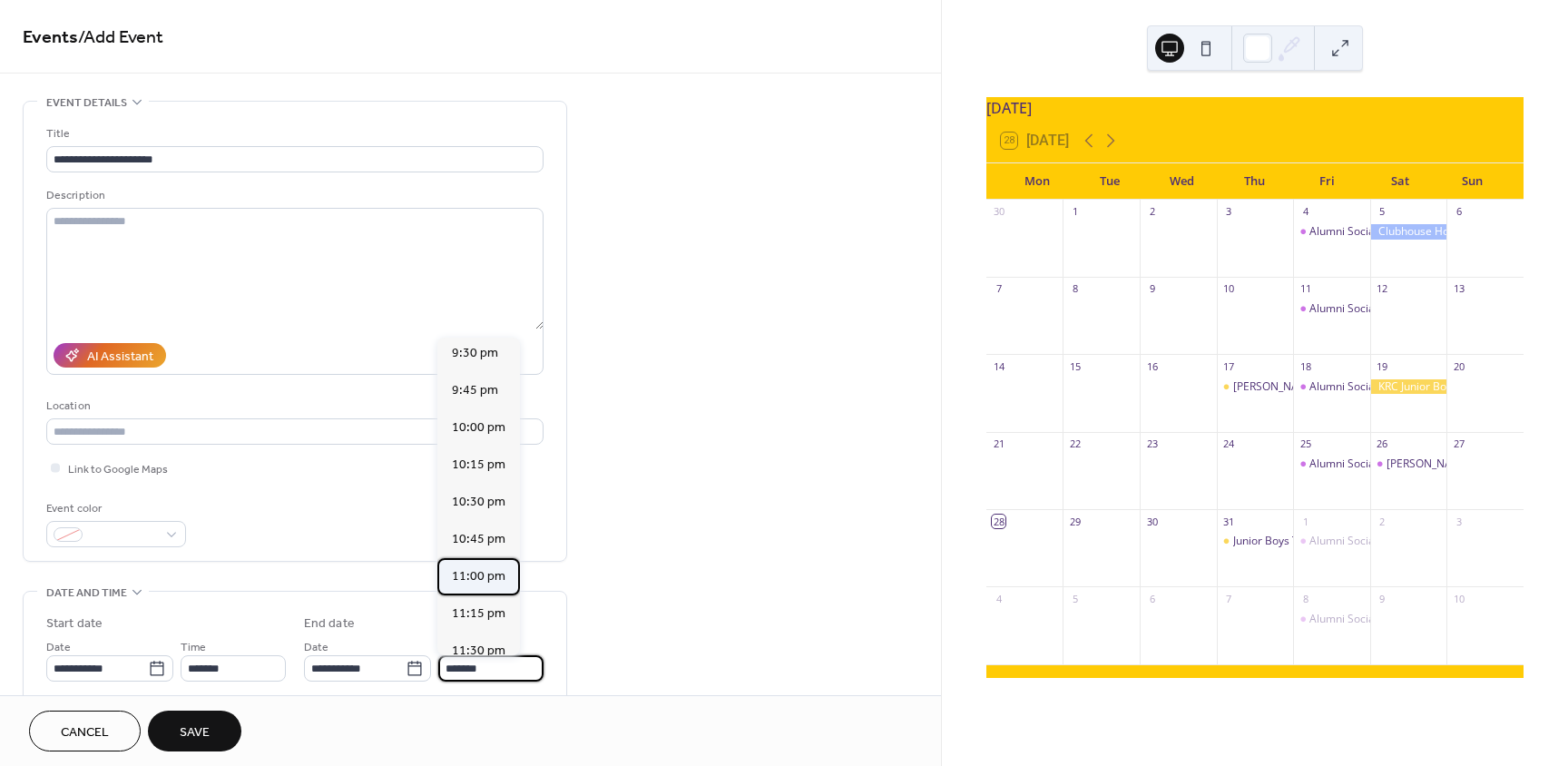 click on "11:00 pm" at bounding box center (478, 576) 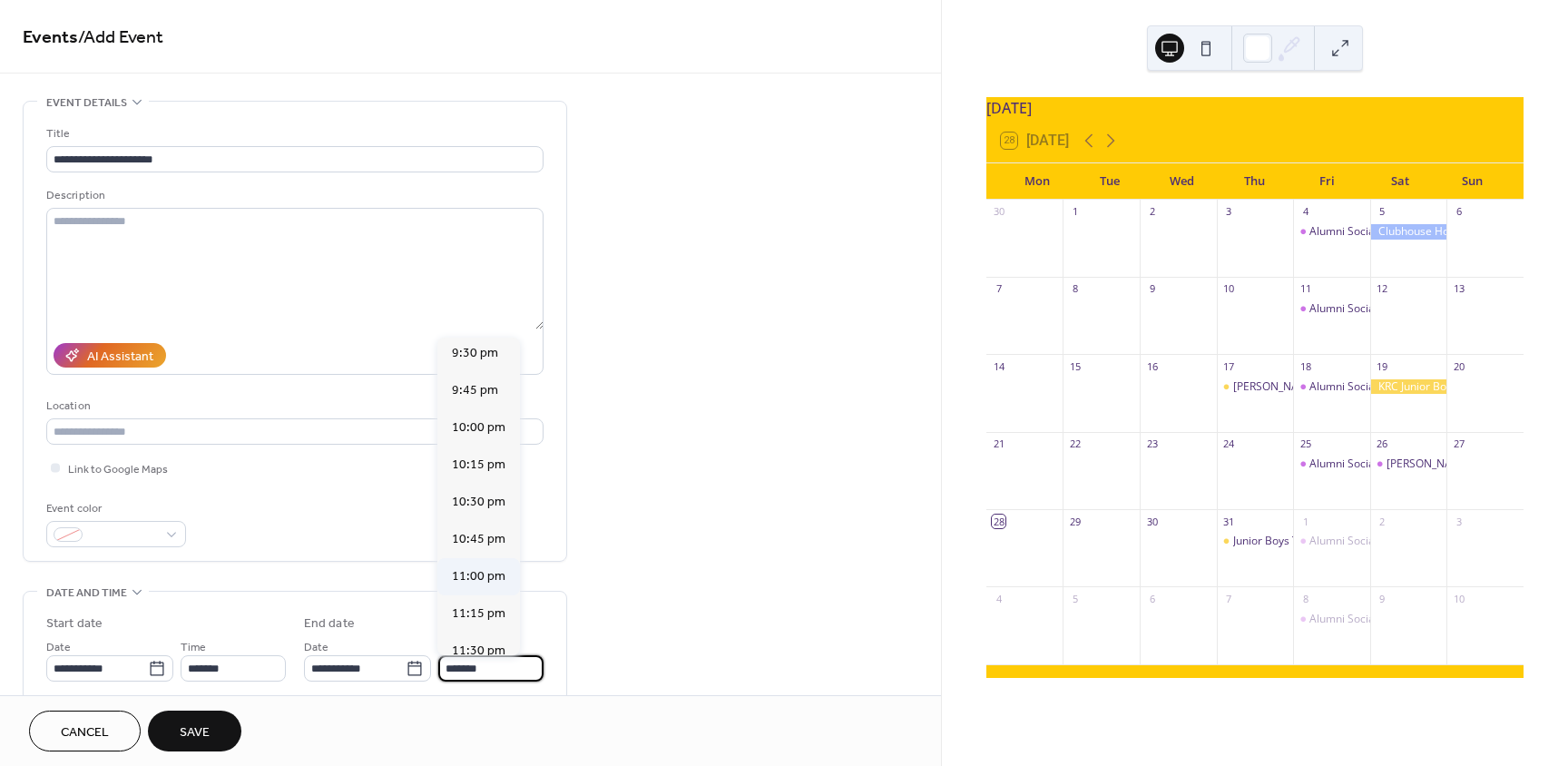 type on "********" 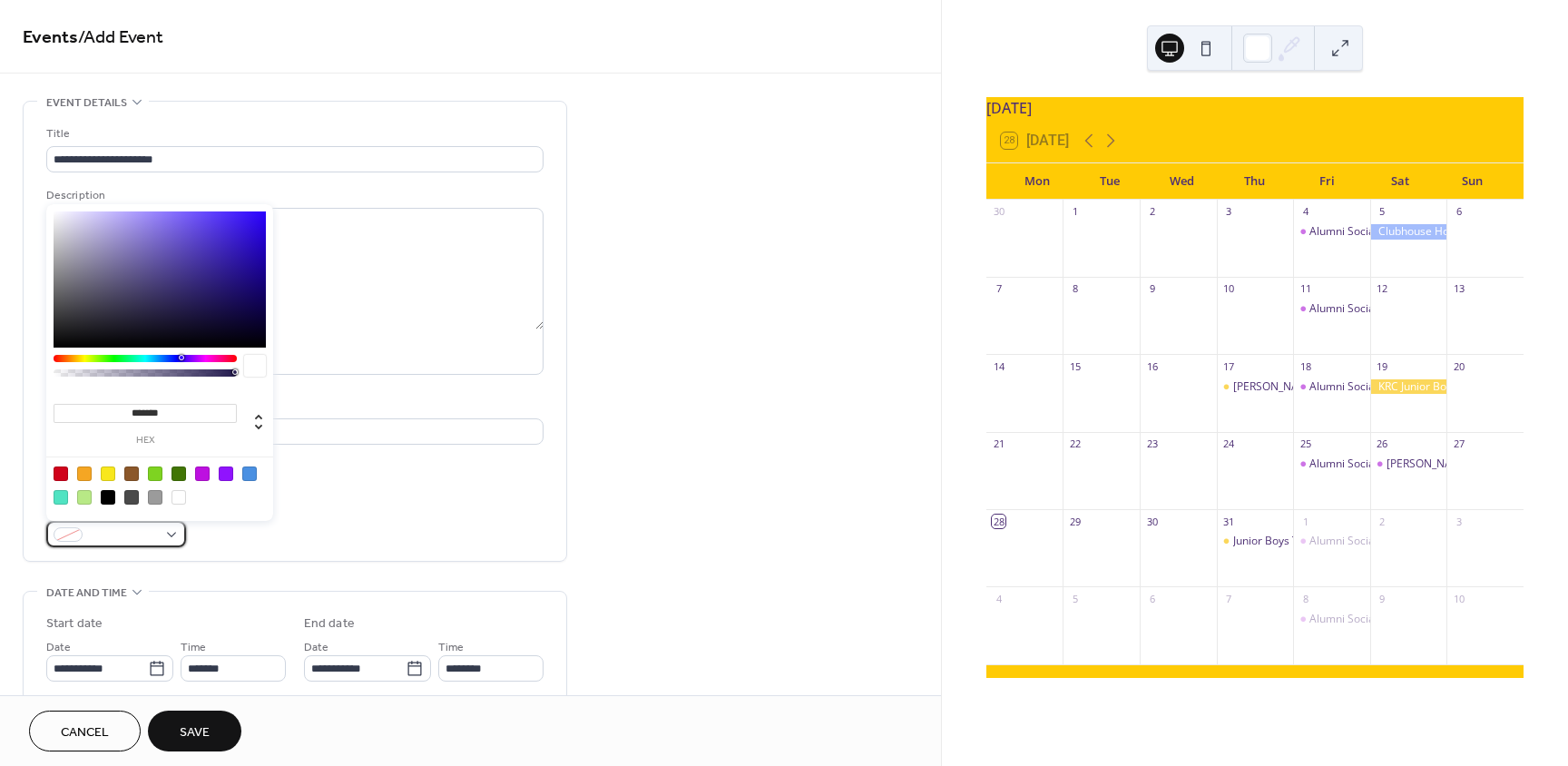 click at bounding box center (116, 534) 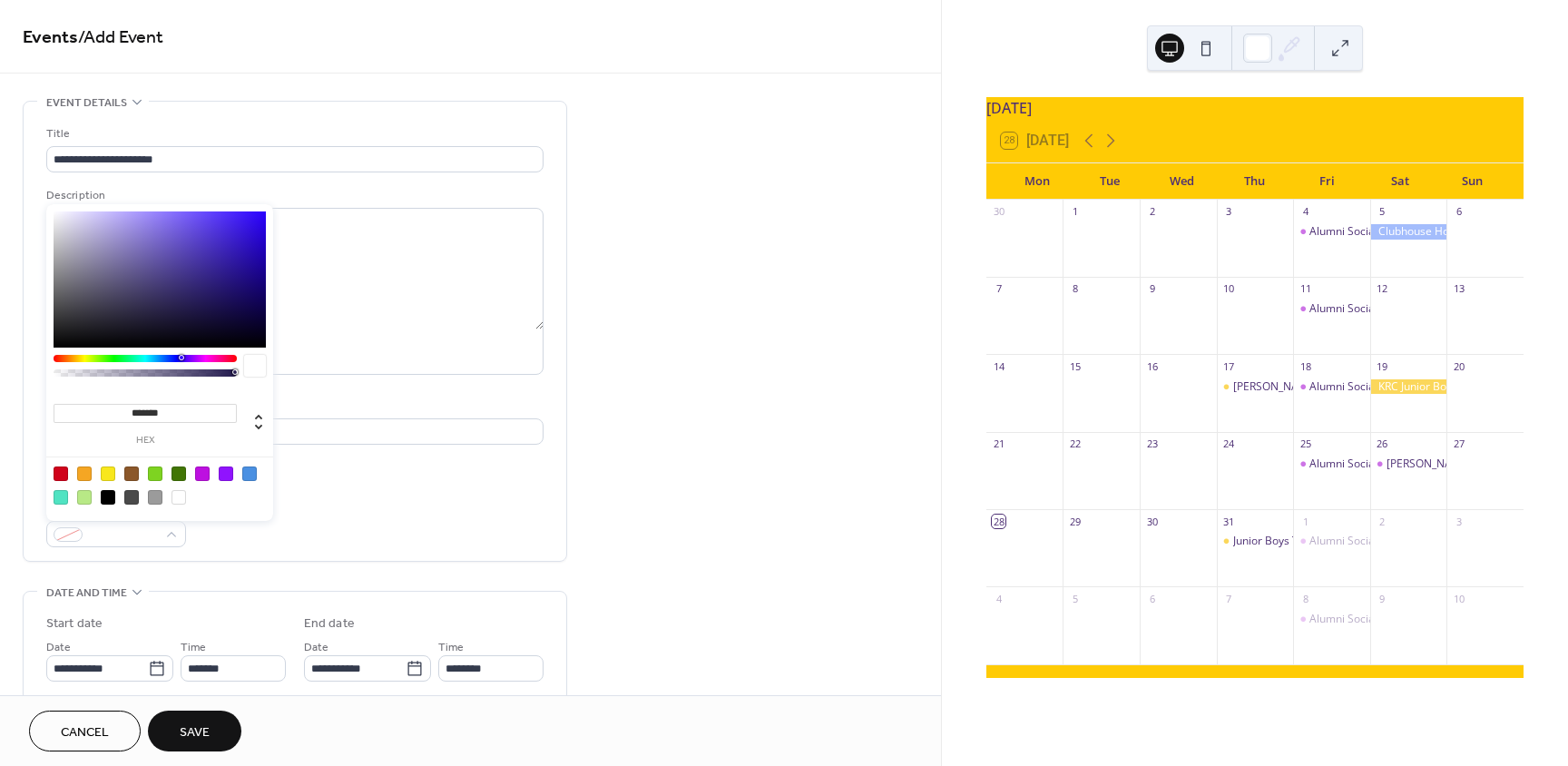click at bounding box center (108, 474) 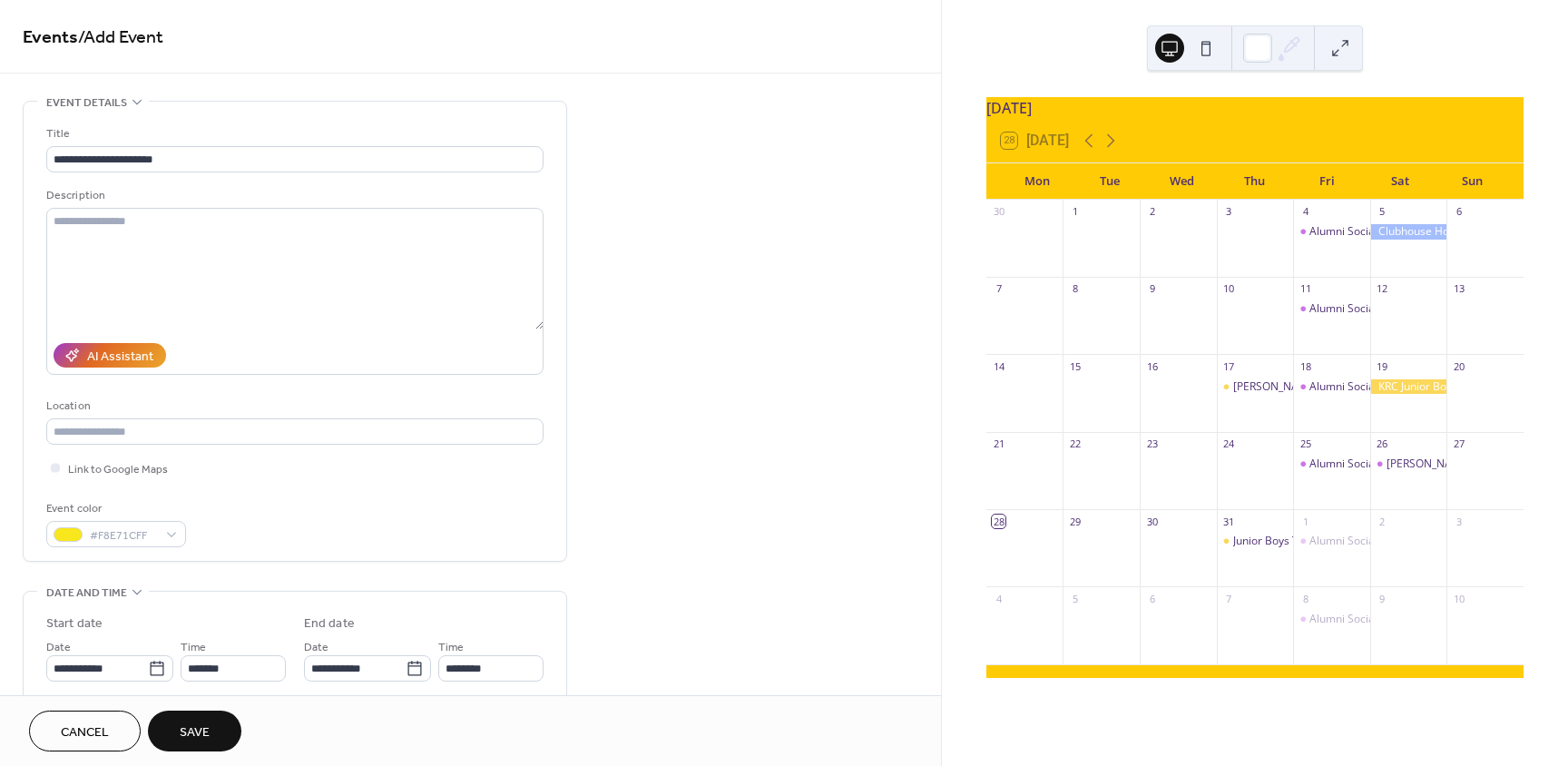 click on "**********" at bounding box center (470, 653) 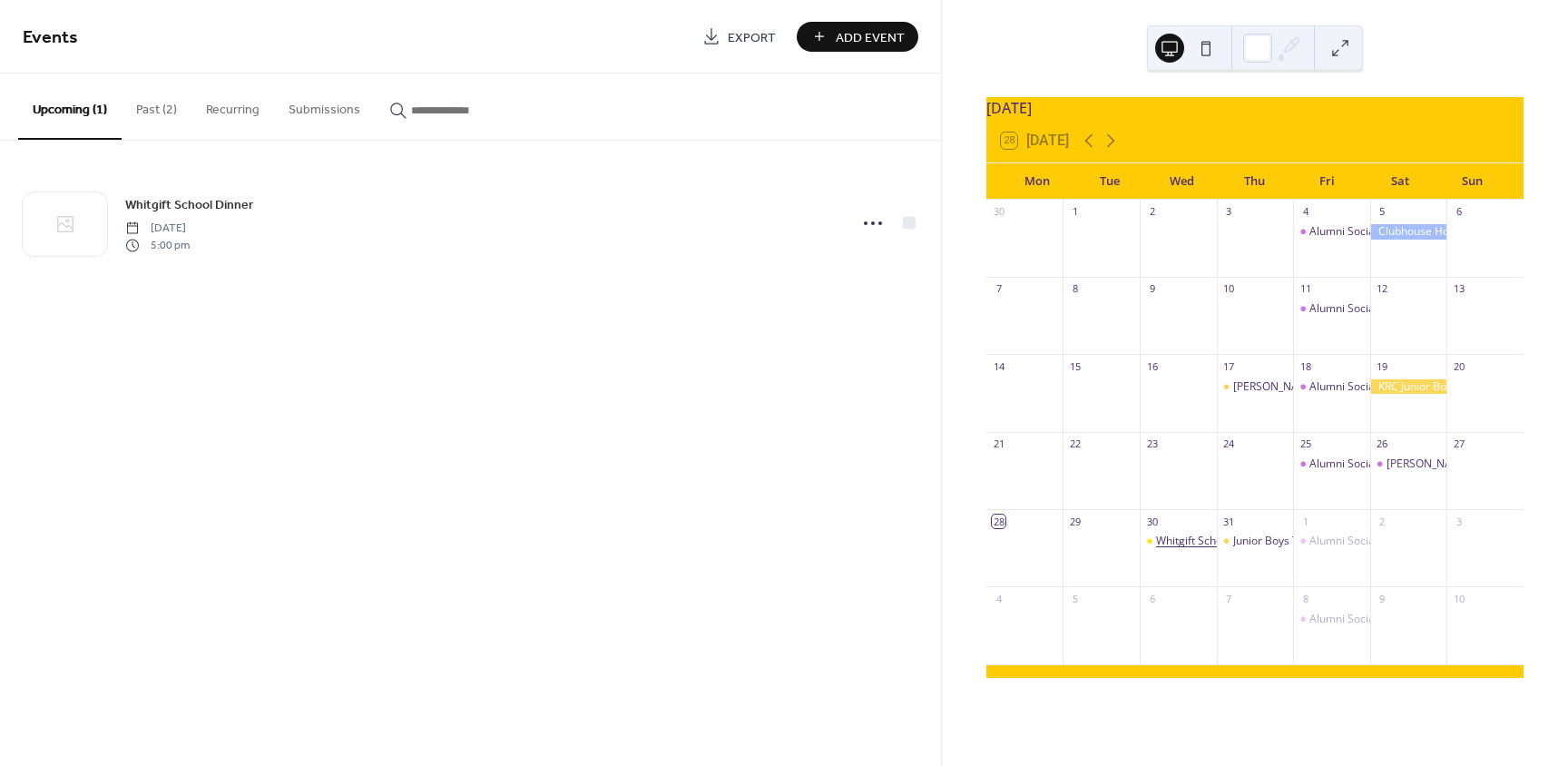 click on "Whitgift School Dinner" at bounding box center (1212, 541) 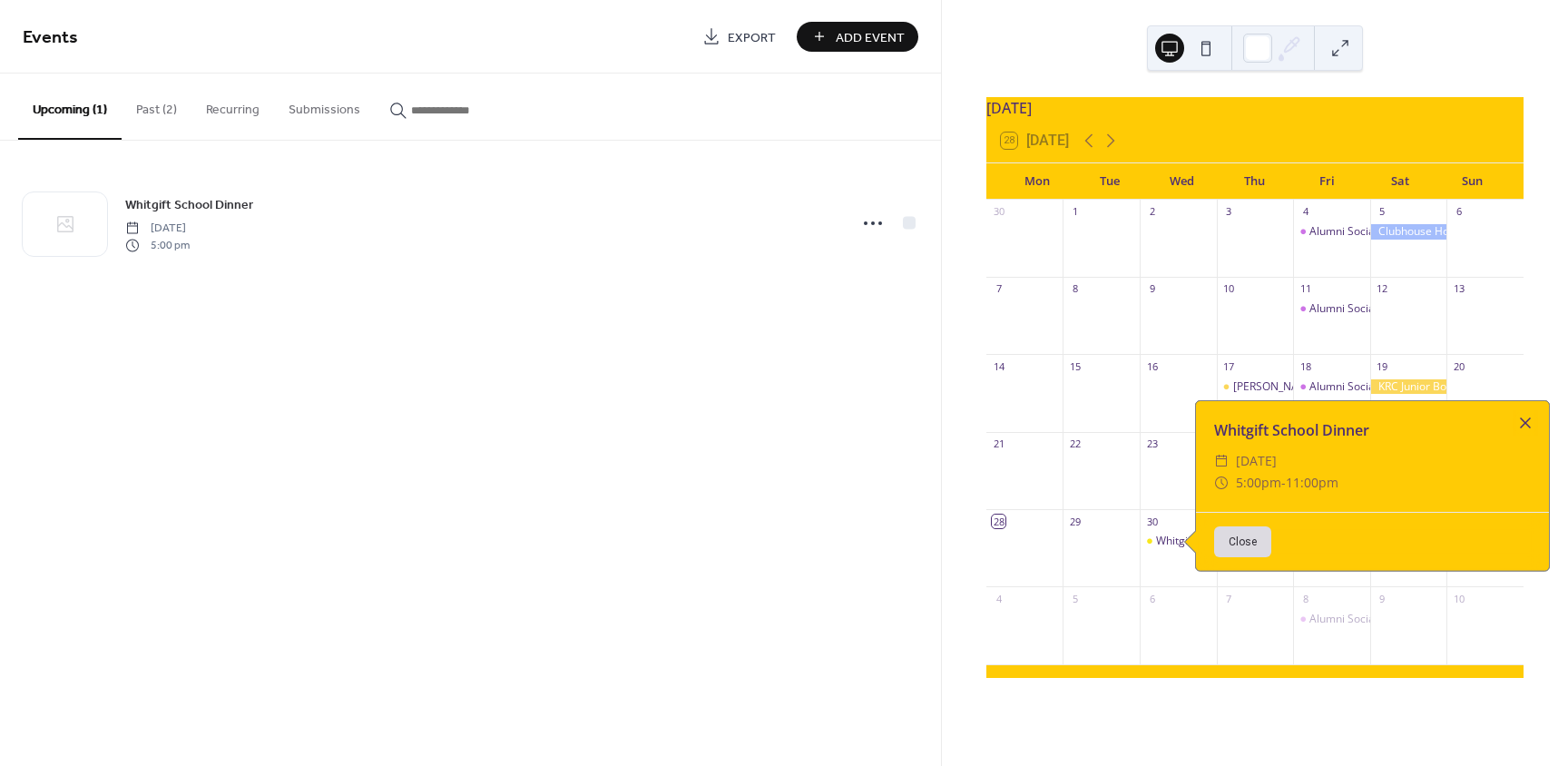click at bounding box center (1525, 423) 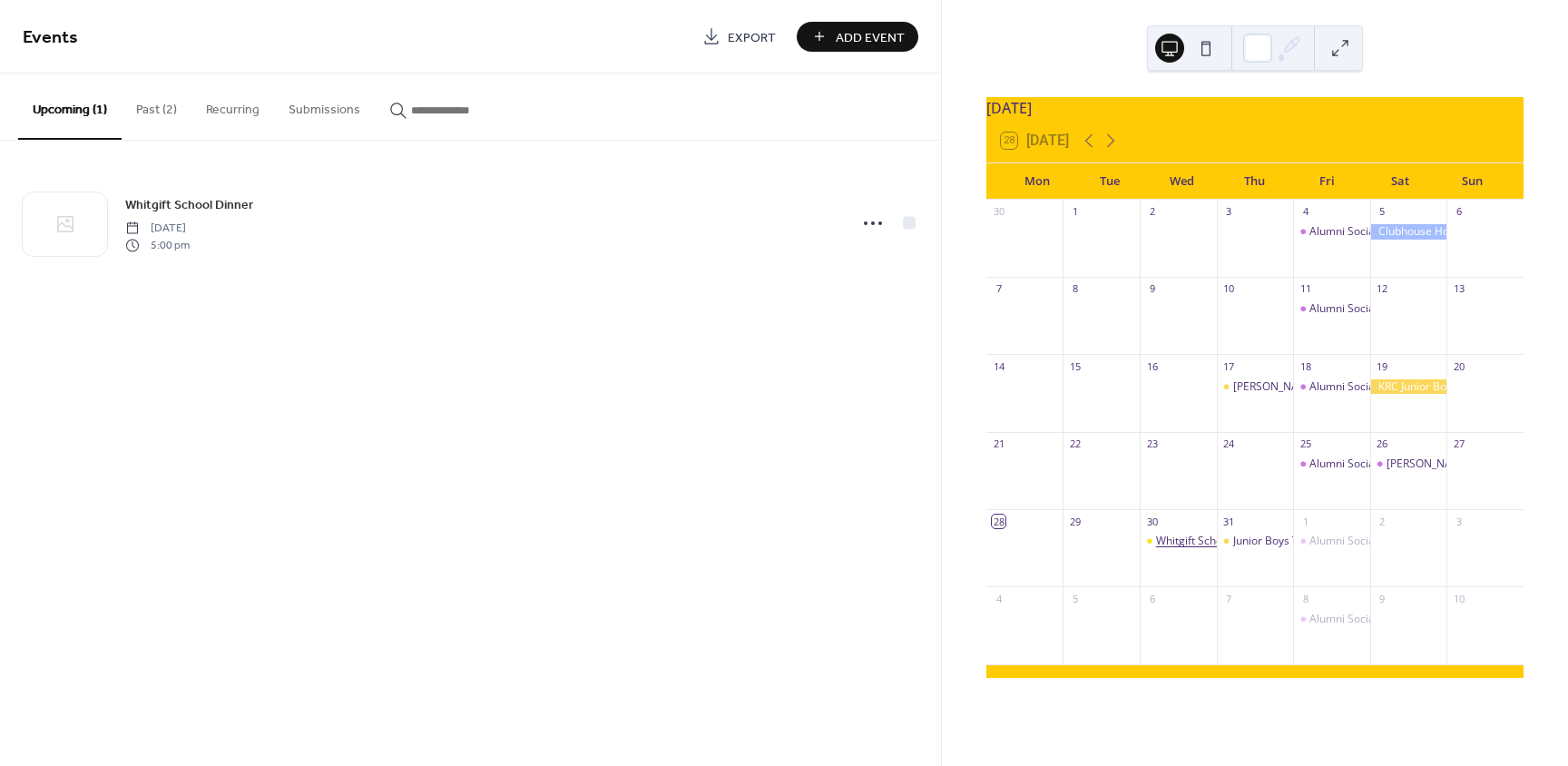 click on "Whitgift School Dinner" at bounding box center (1212, 541) 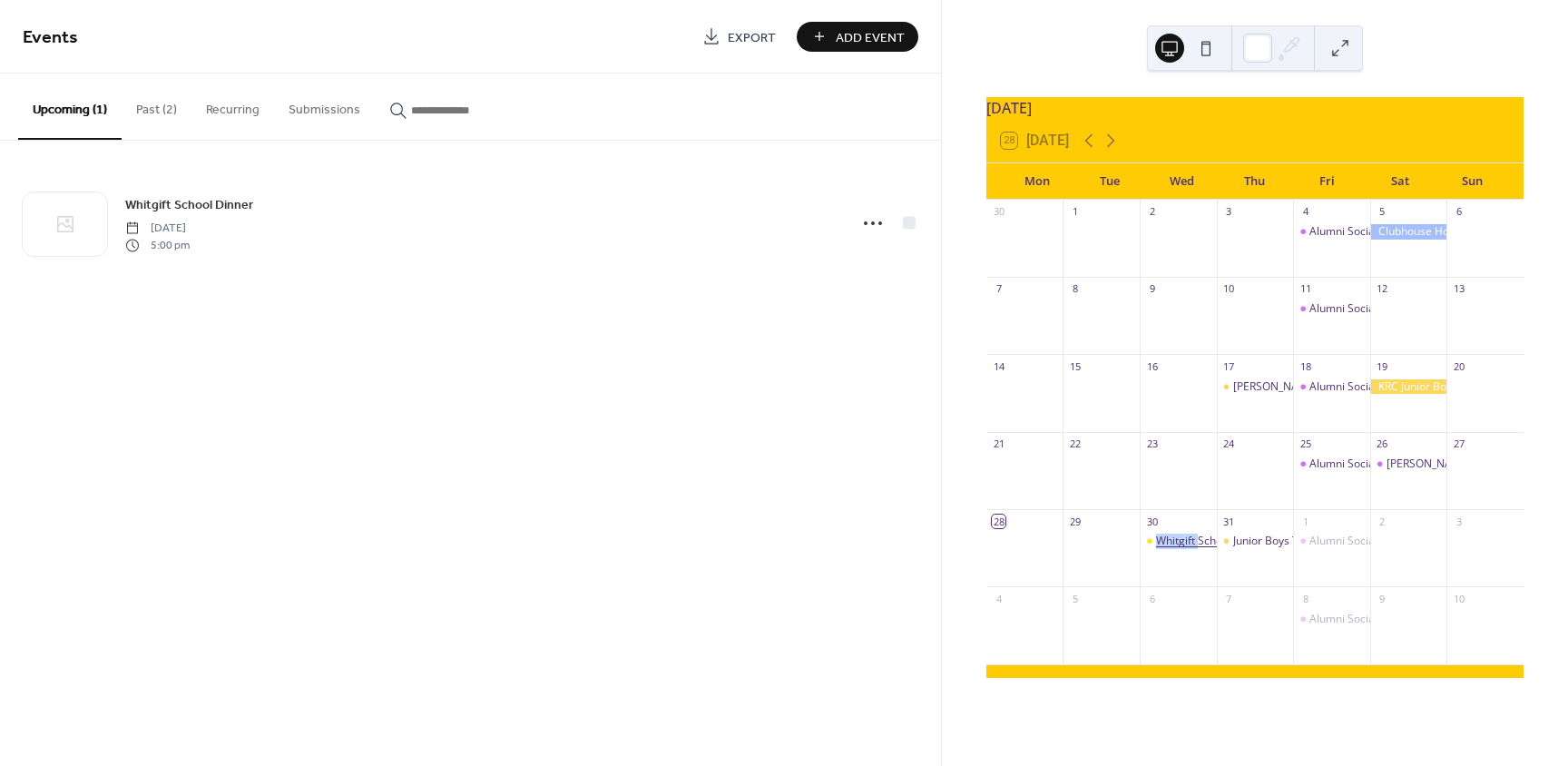 click on "Whitgift School Dinner" at bounding box center [1212, 541] 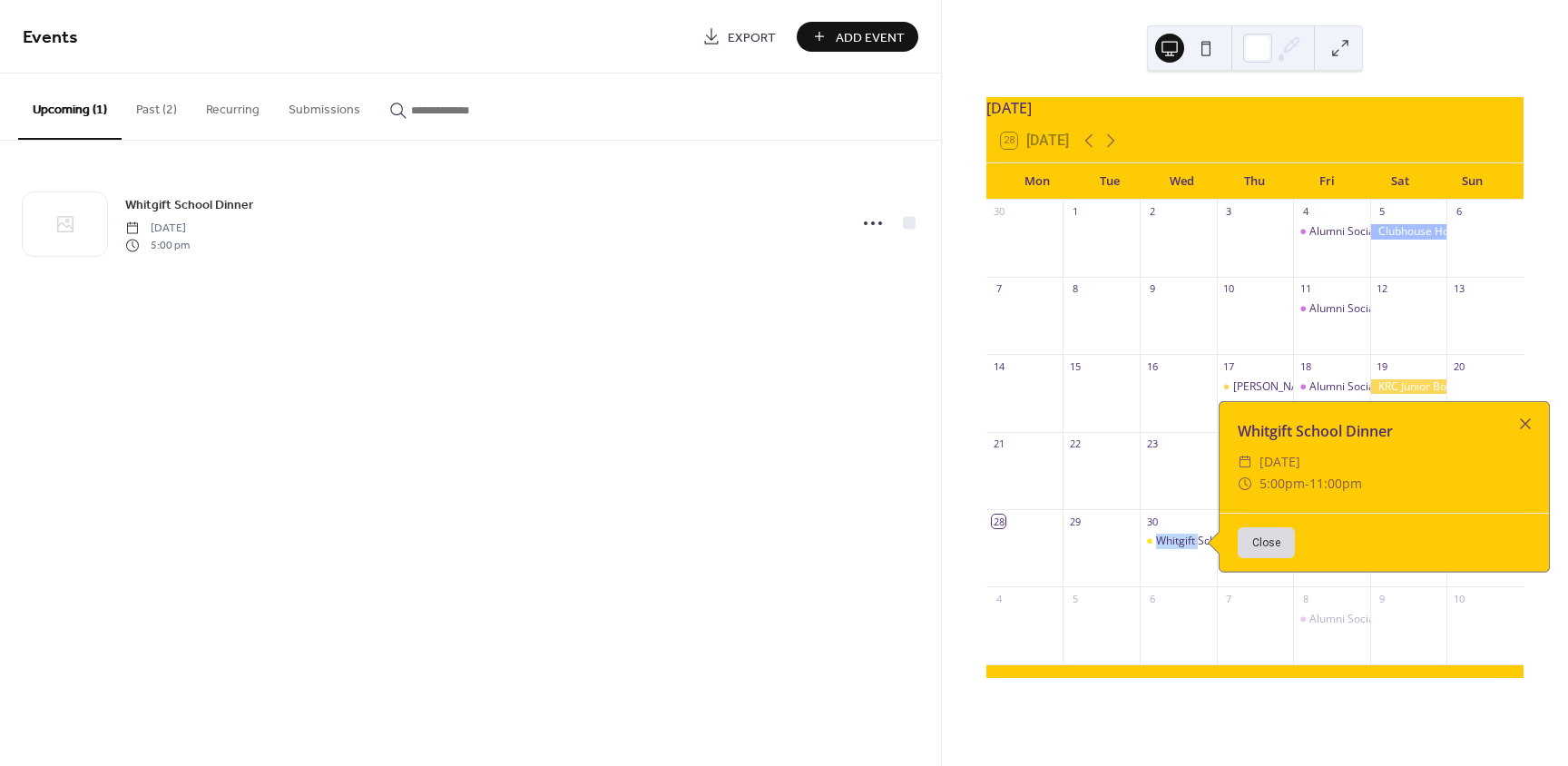 click on "Close" at bounding box center [1266, 543] 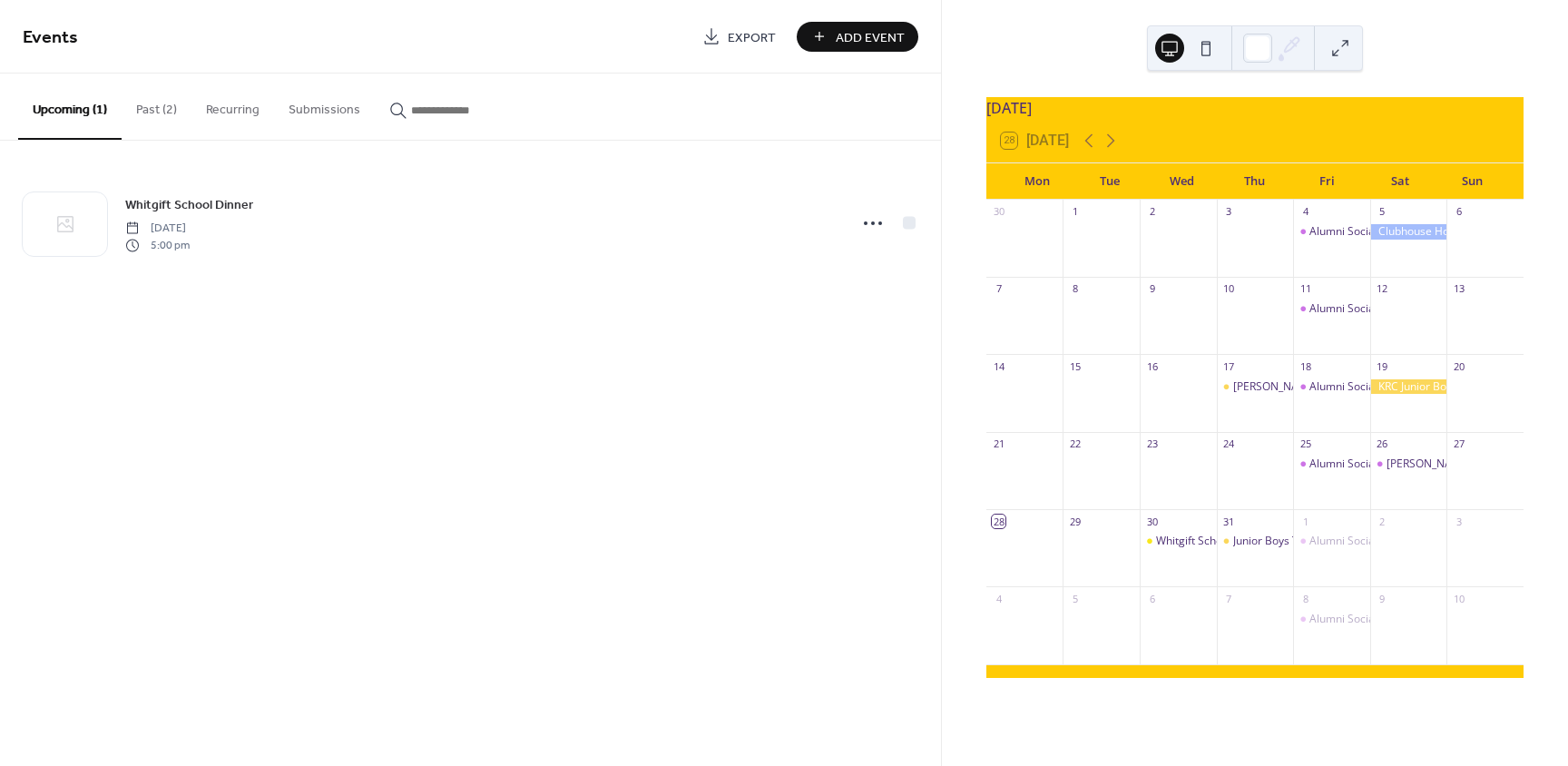 click on "Whitgift School Dinner" at bounding box center (1178, 556) 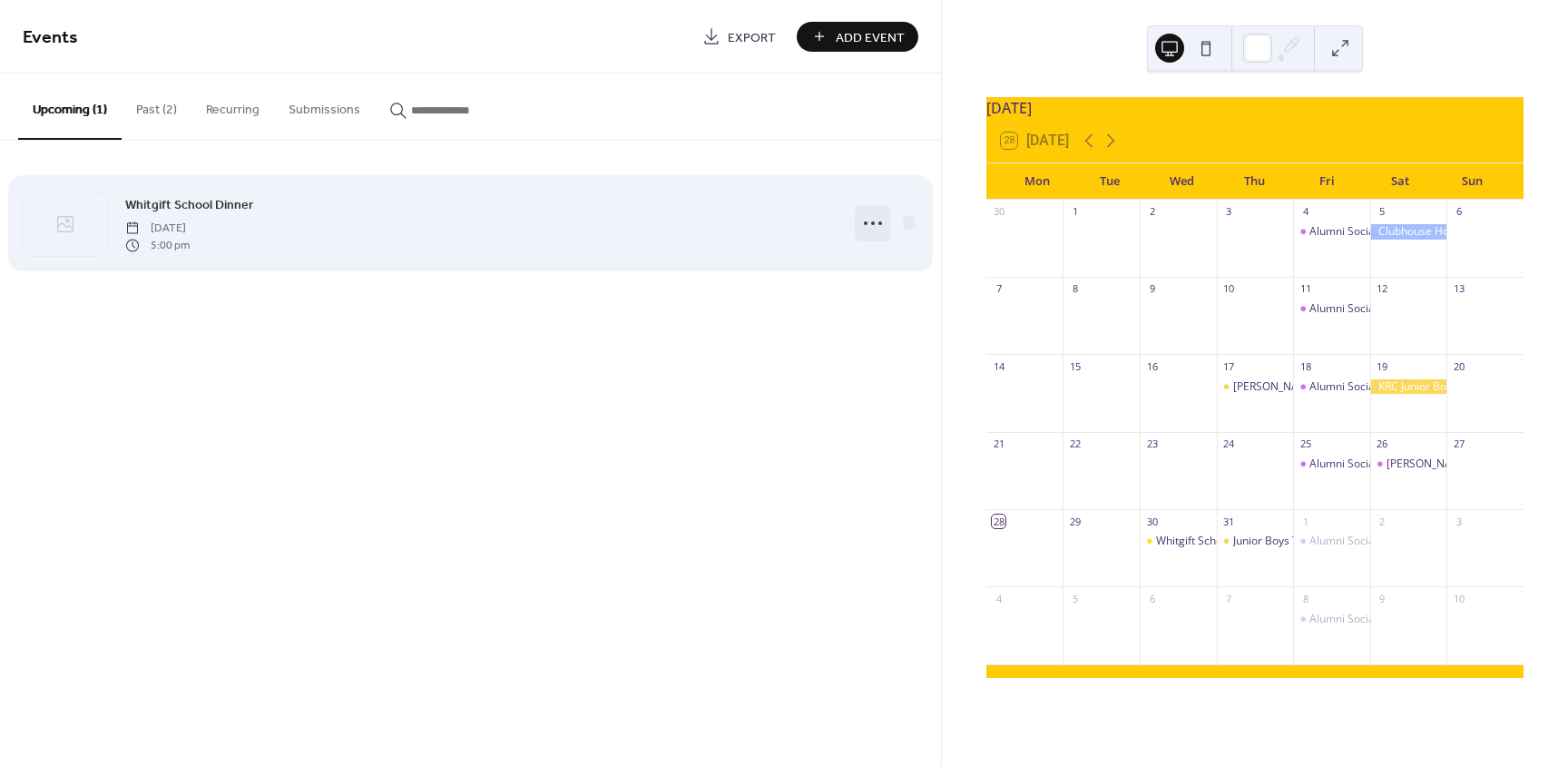 click 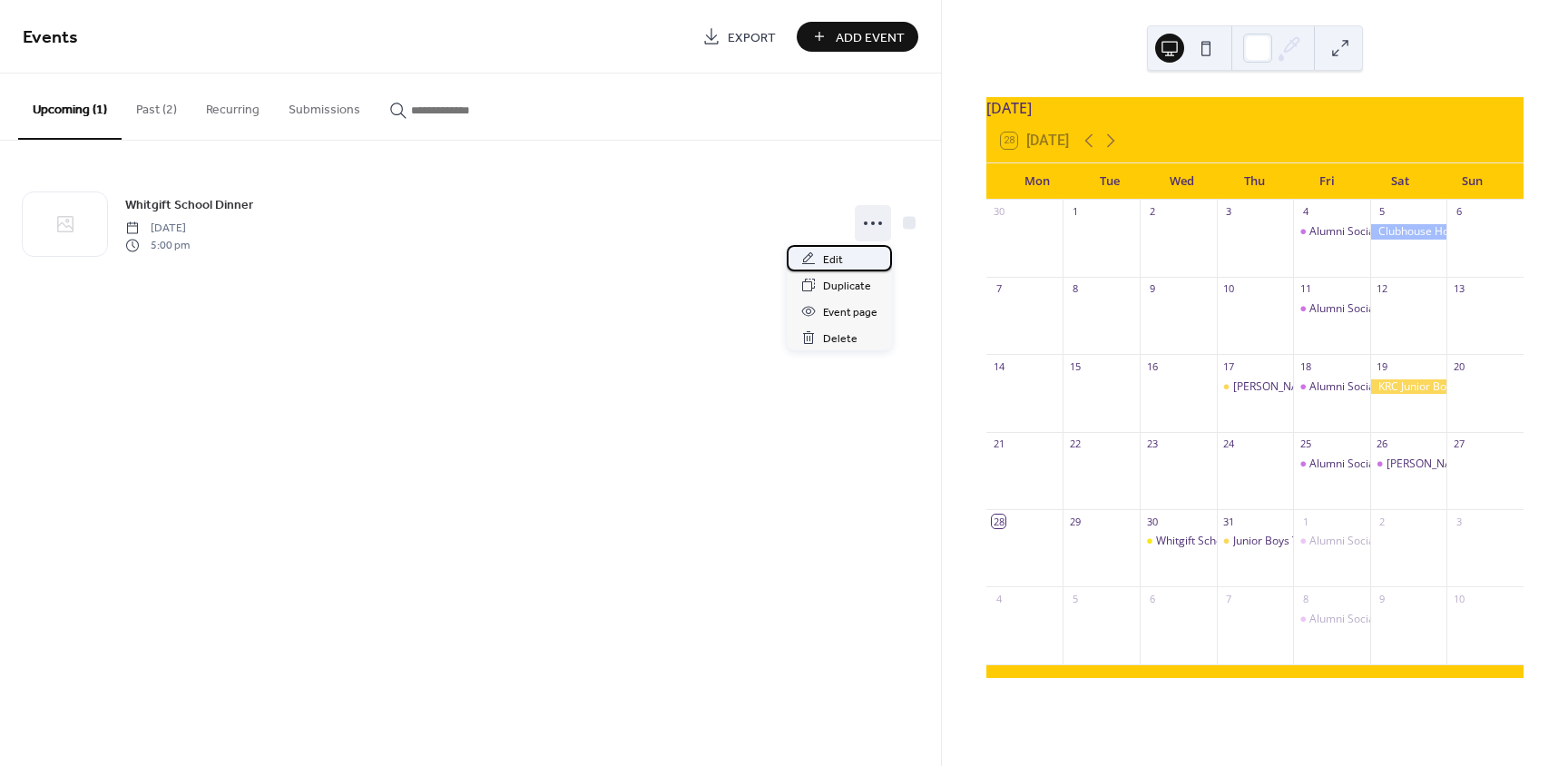 click on "Edit" at bounding box center [833, 260] 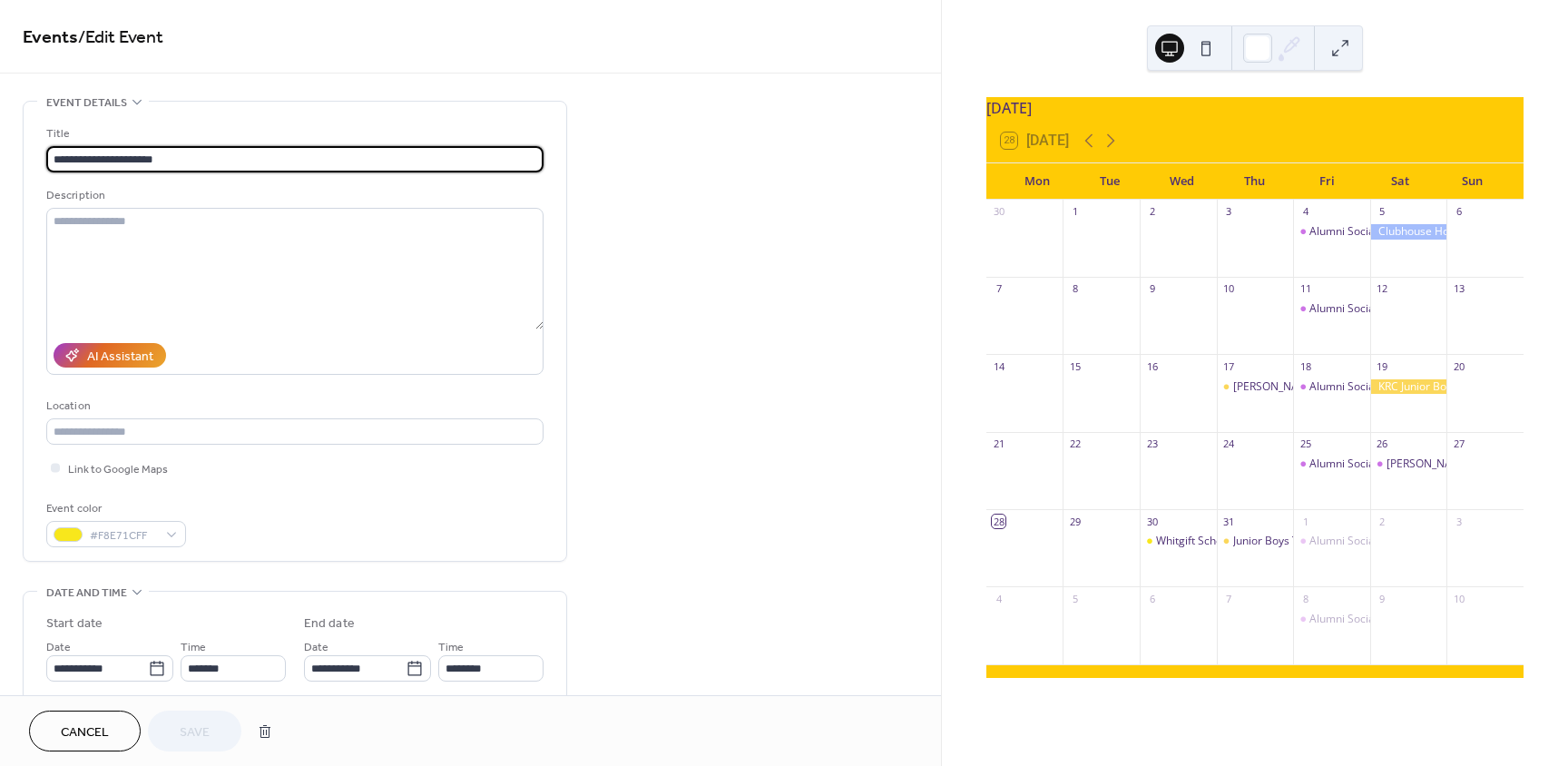 click on "**********" at bounding box center (295, 159) 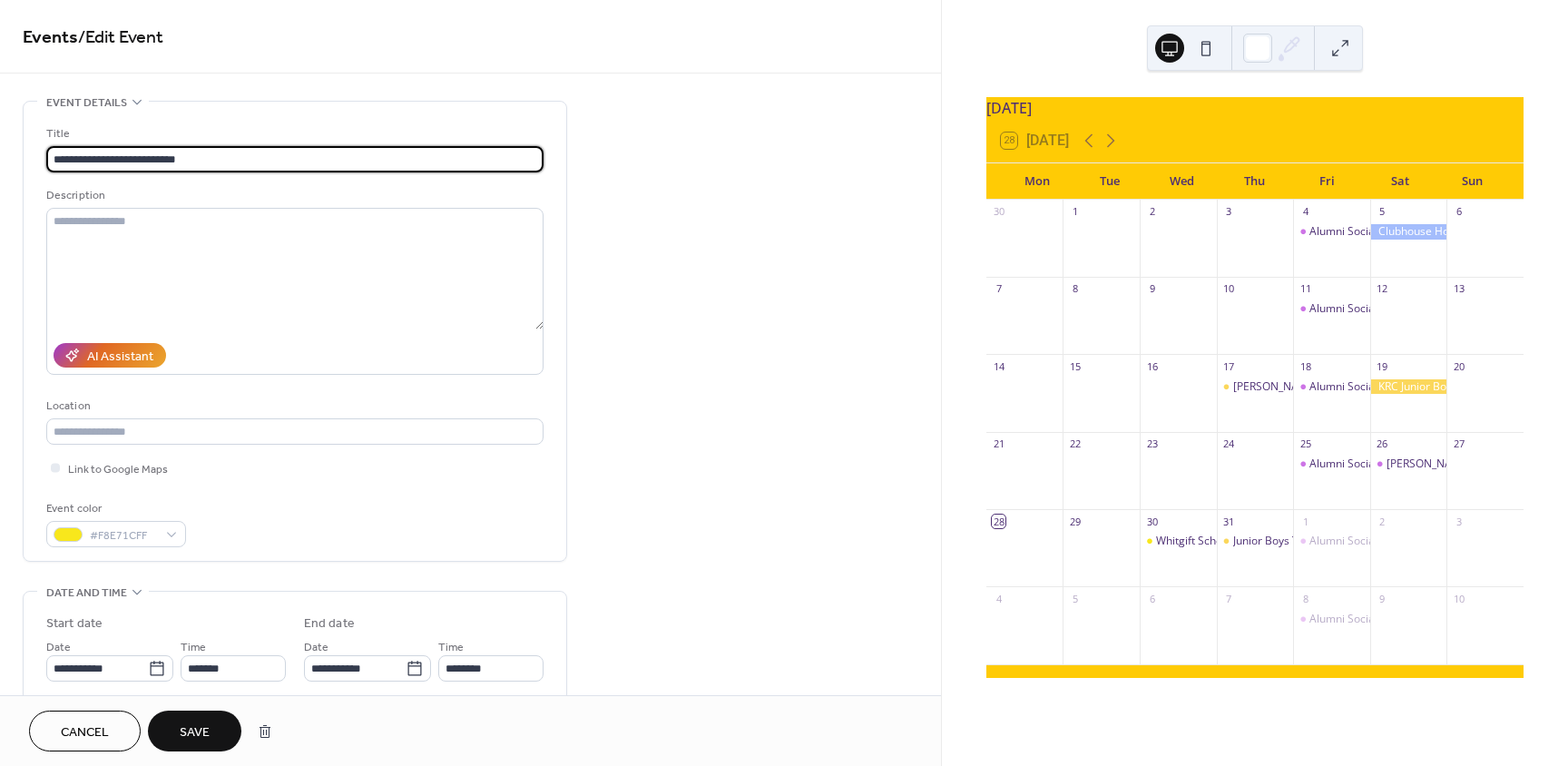 type on "**********" 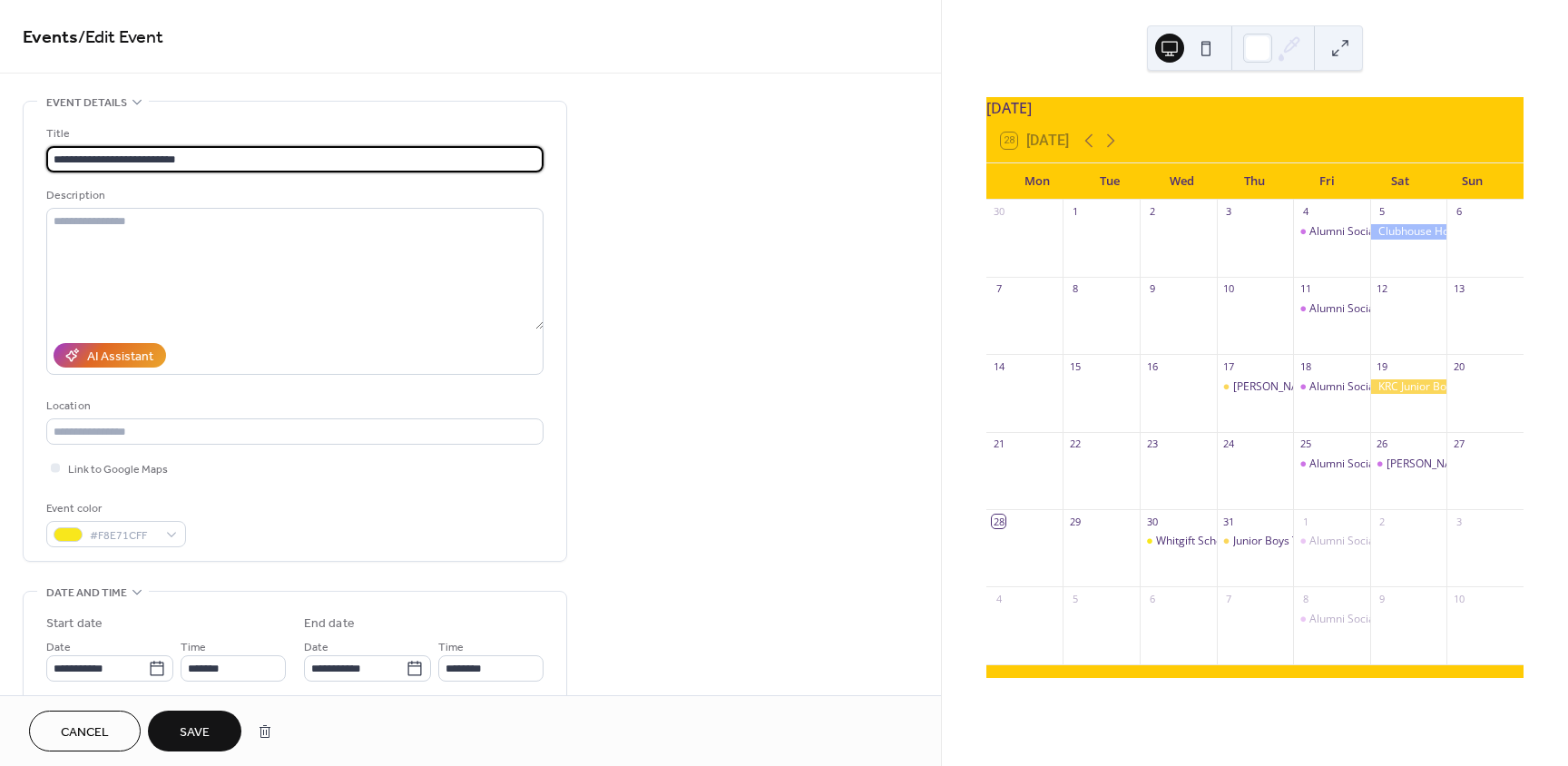 click on "Save" at bounding box center (194, 732) 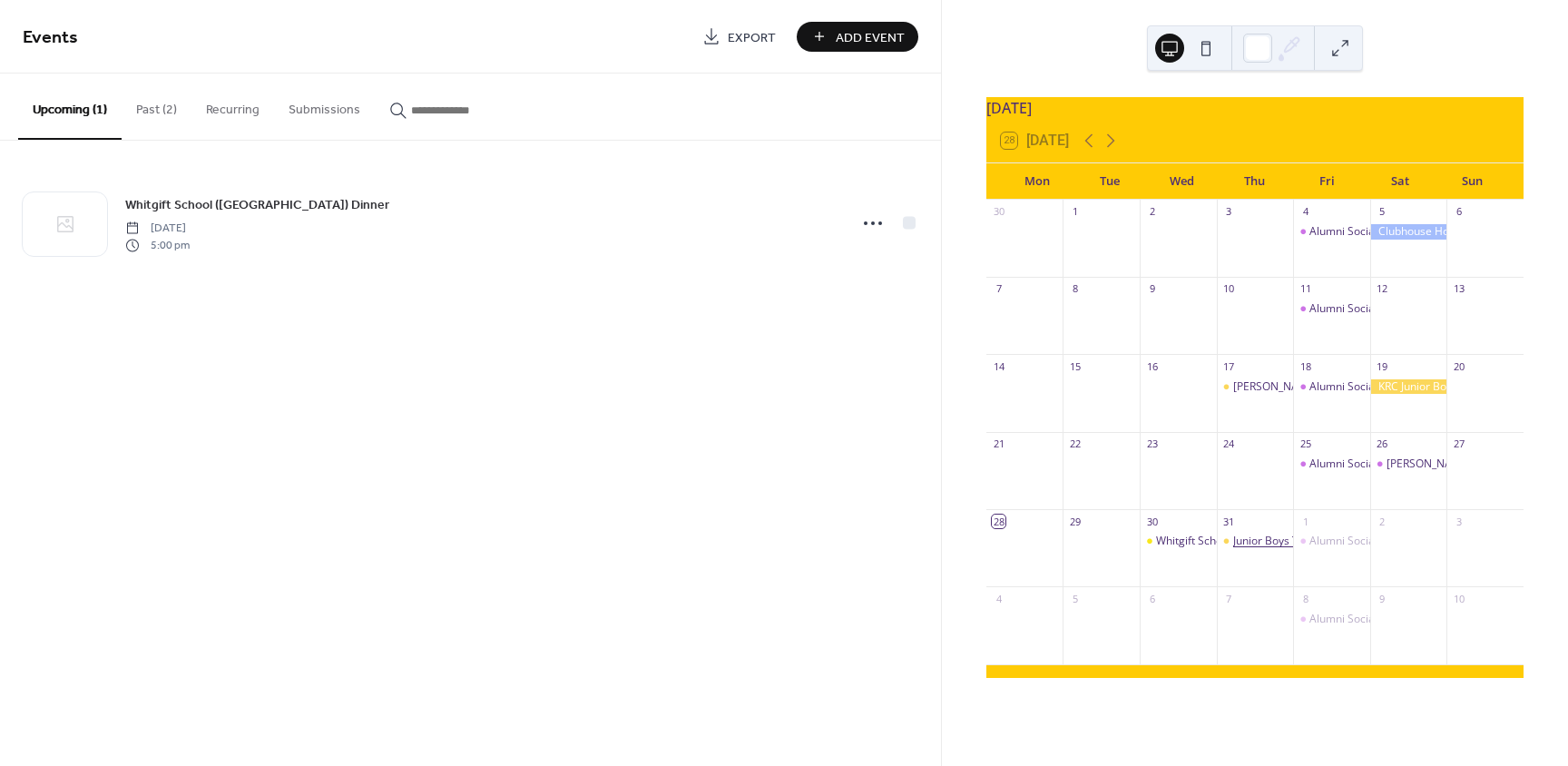 click on "Junior Boys Touring Team Exhibition Game" at bounding box center [1340, 541] 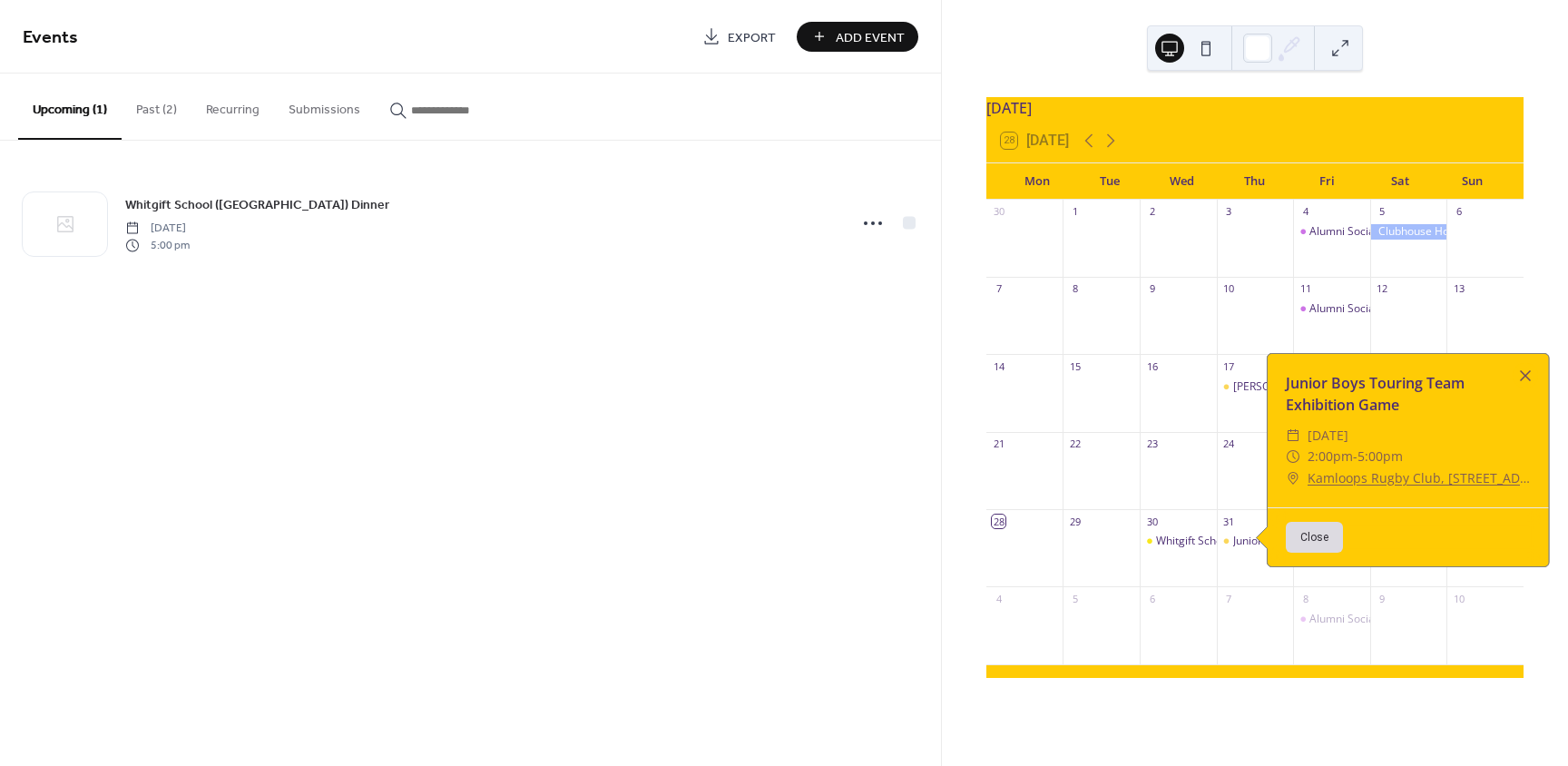click on "Events Export Add Event Upcoming (1) Past (2) Recurring Submissions [GEOGRAPHIC_DATA] ([GEOGRAPHIC_DATA]) Dinner [DATE] 5:00 pm Cancel" at bounding box center [470, 383] 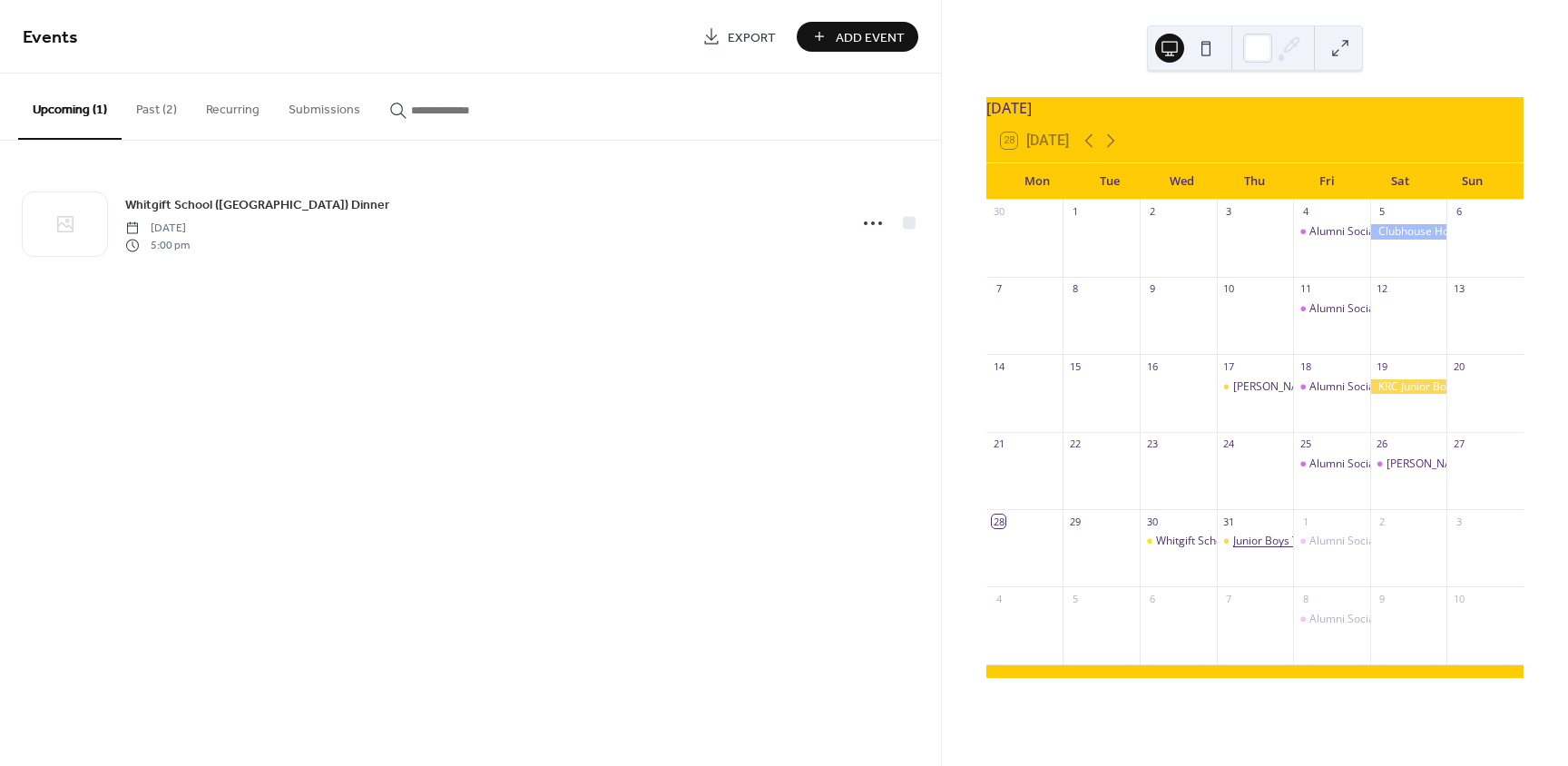 click on "Junior Boys Touring Team Exhibition Game" at bounding box center [1340, 541] 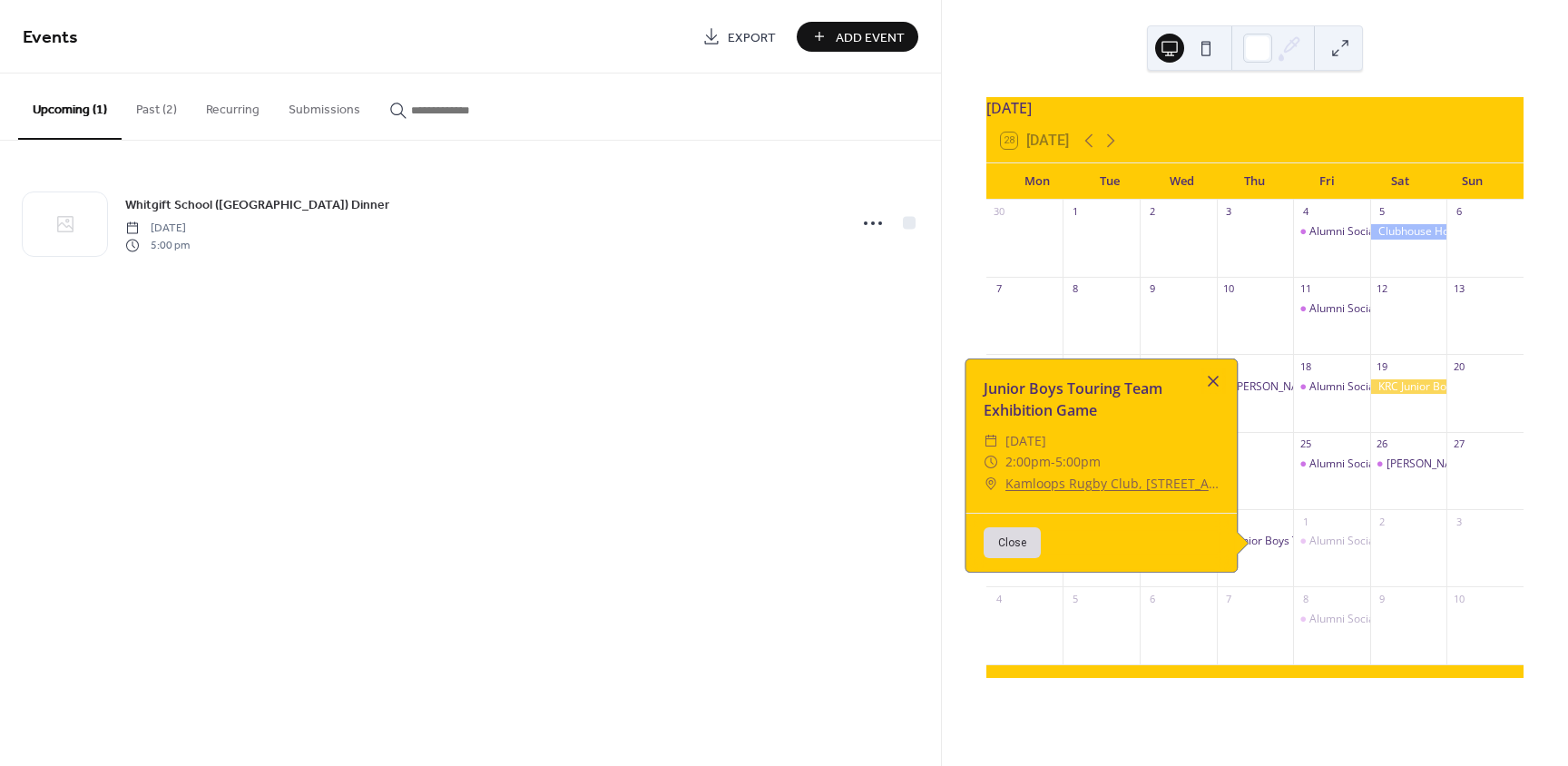click at bounding box center [1213, 381] 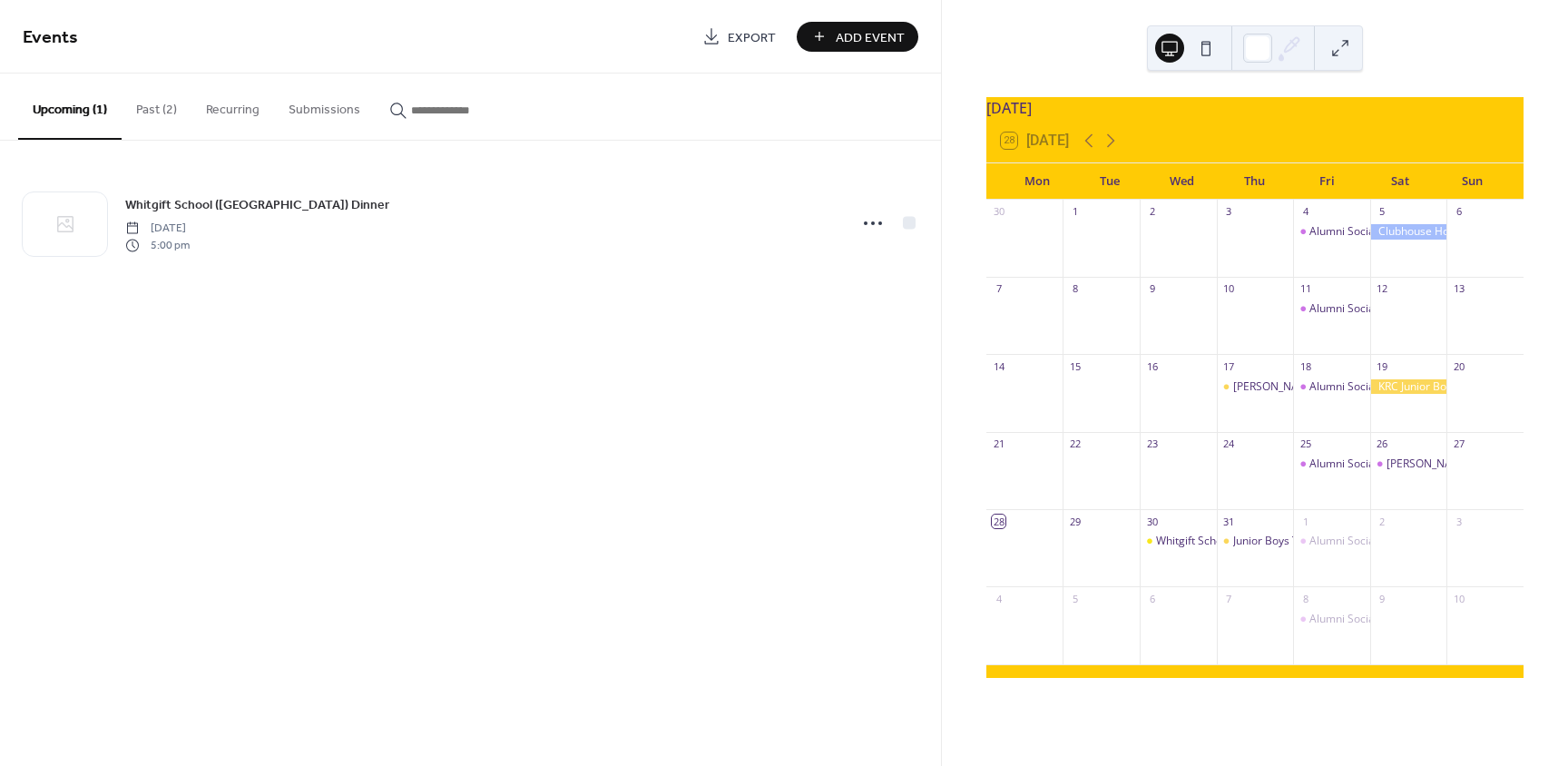 click on "Past (2)" at bounding box center [156, 105] 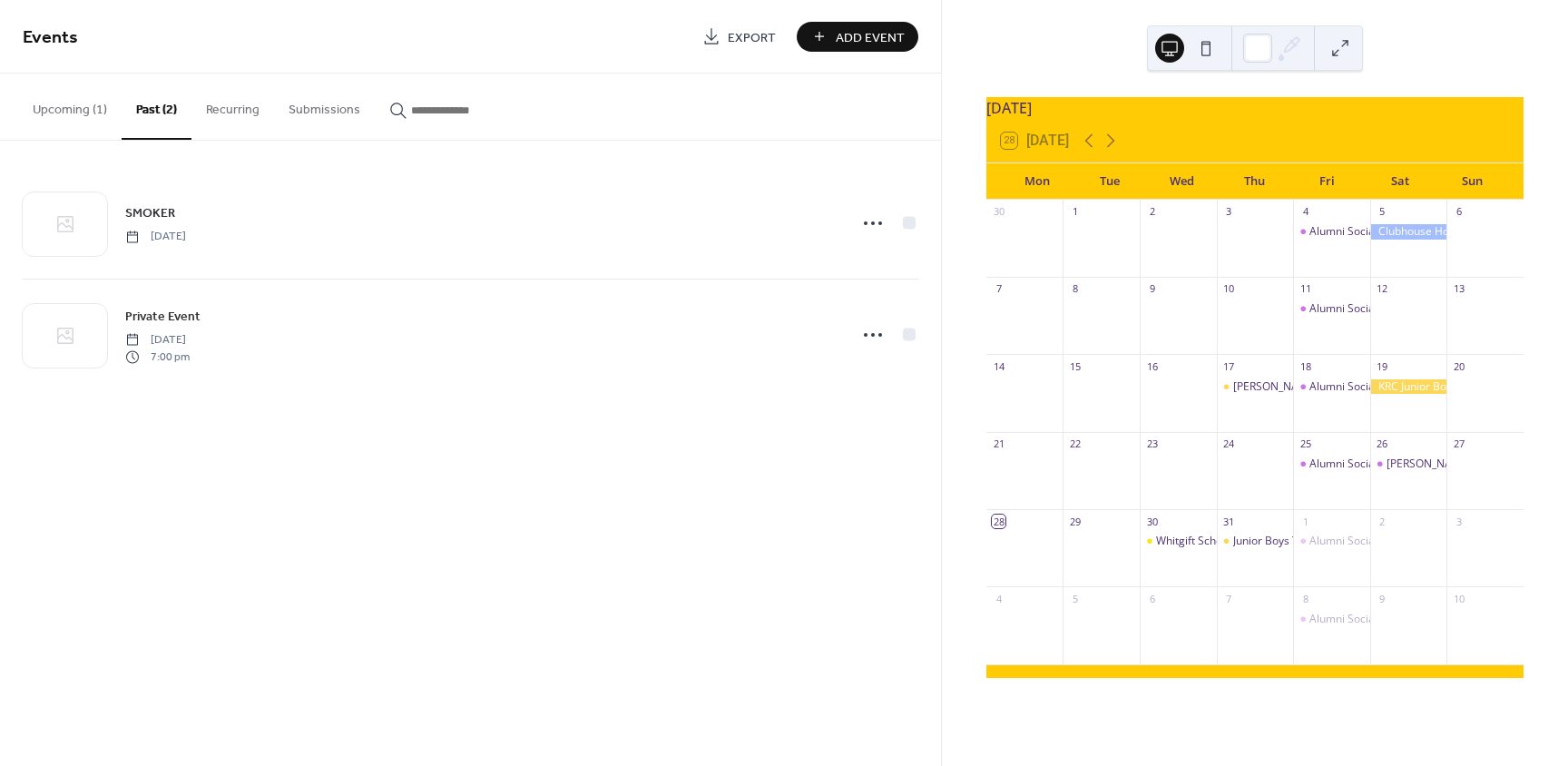 click on "Upcoming (1)" at bounding box center (70, 105) 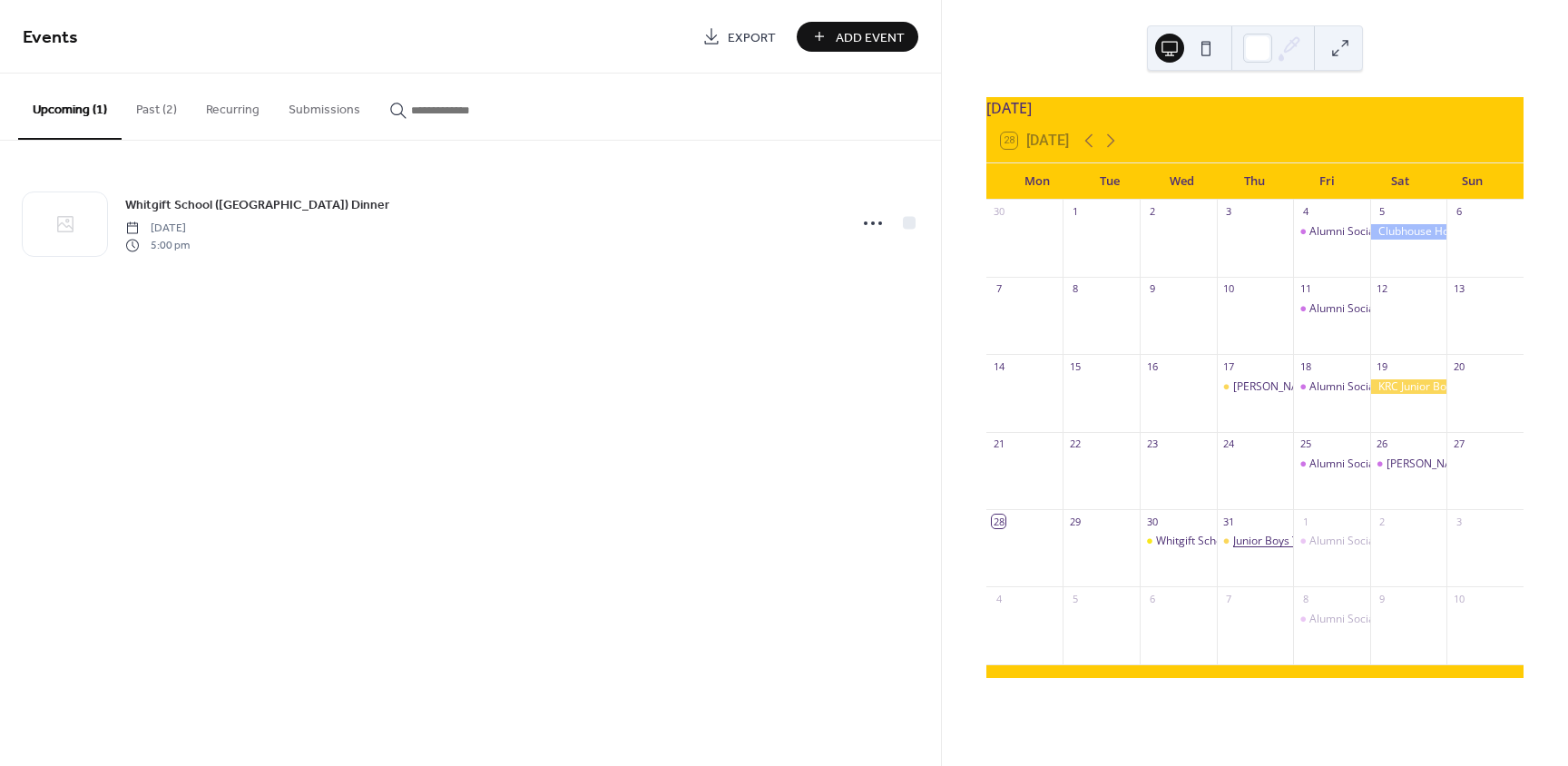 click on "Junior Boys Touring Team Exhibition Game" at bounding box center [1340, 541] 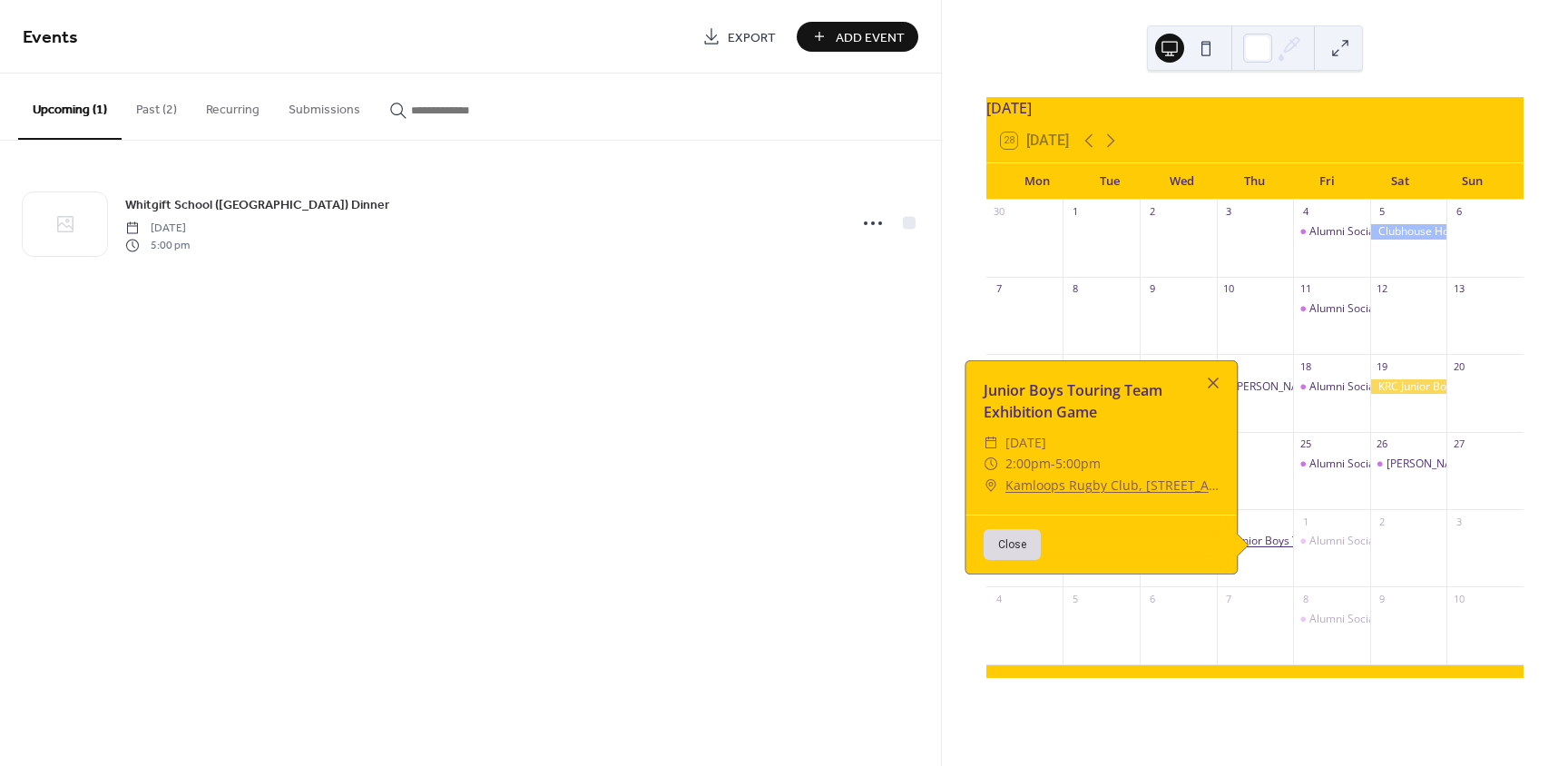 click on "Junior Boys Touring Team Exhibition Game" at bounding box center (1340, 541) 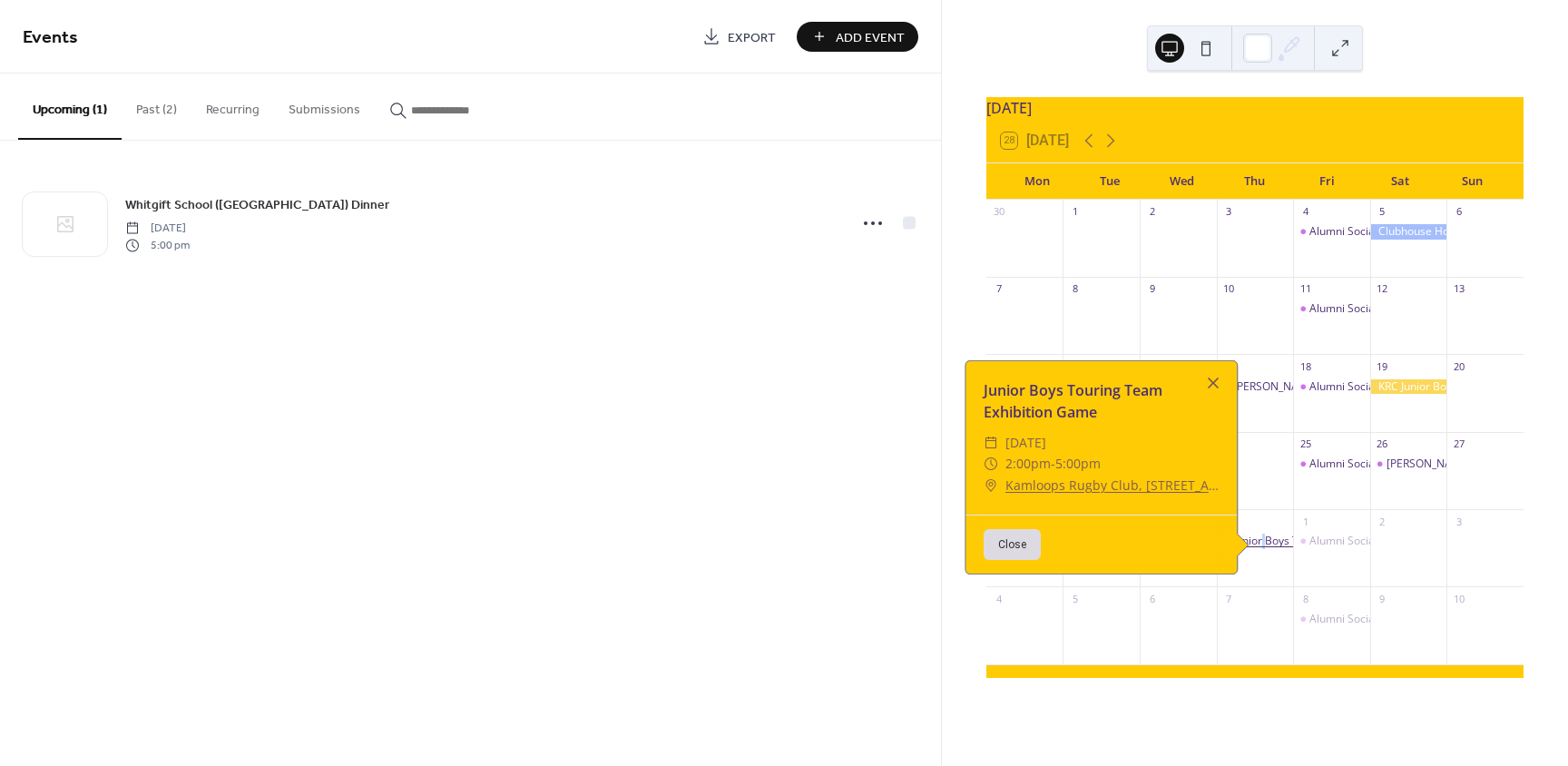 click on "Junior Boys Touring Team Exhibition Game" at bounding box center [1340, 541] 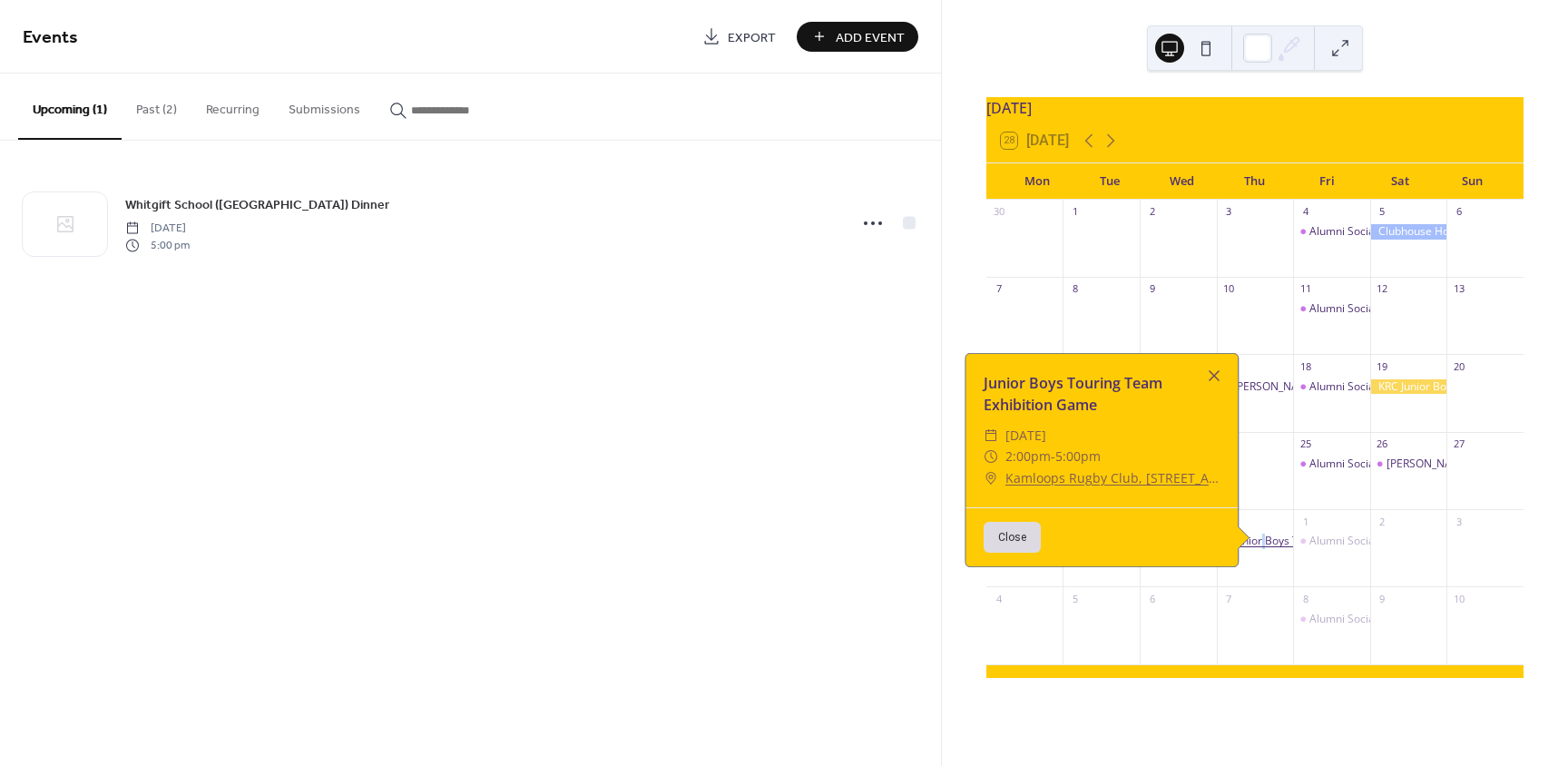 click on "Junior Boys Touring Team Exhibition Game" at bounding box center (1340, 541) 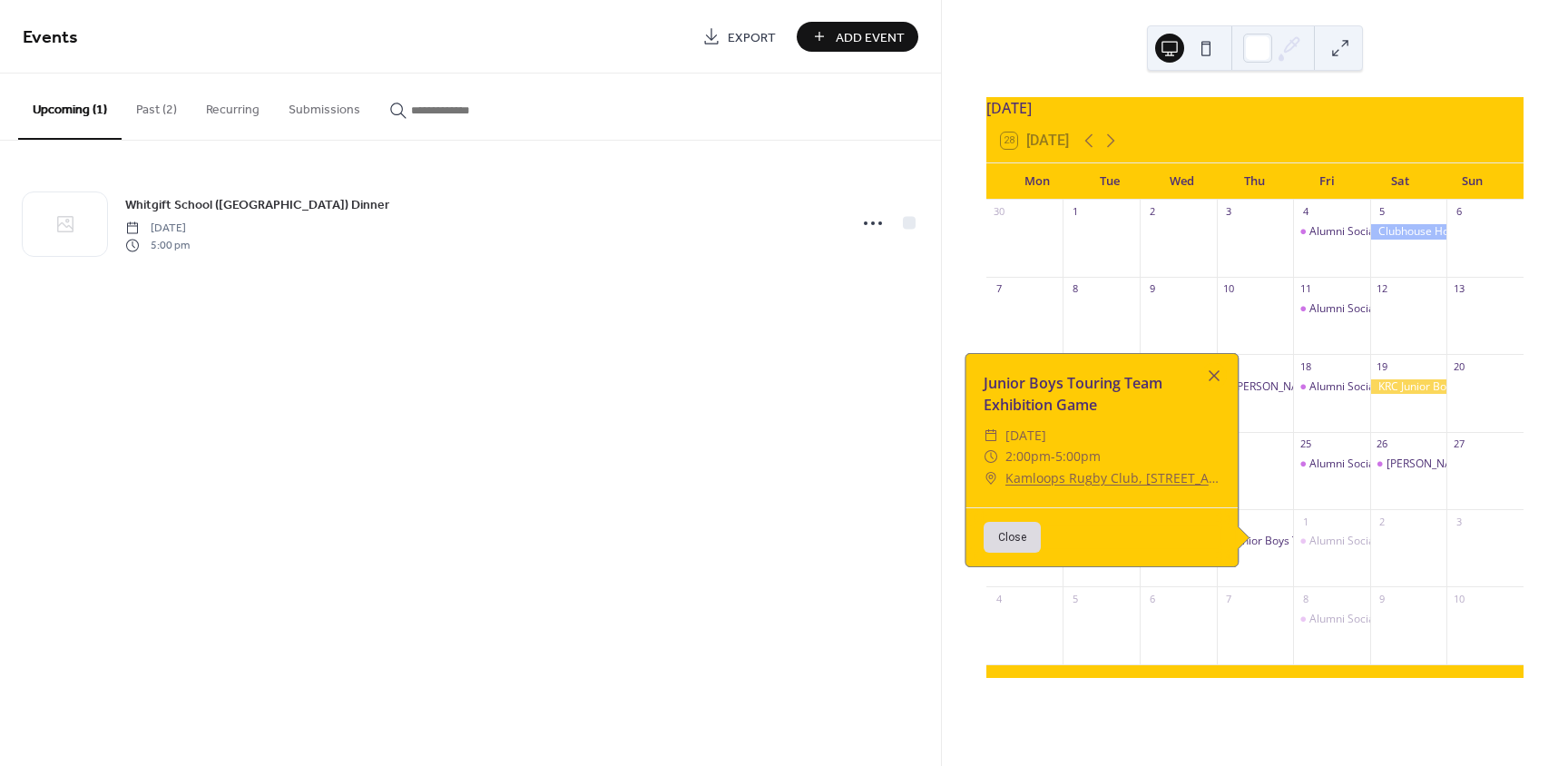 click on "Events Export Add Event Upcoming (1) Past (2) Recurring Submissions [GEOGRAPHIC_DATA] ([GEOGRAPHIC_DATA]) Dinner [DATE] 5:00 pm SMOKER [DATE] Private Event [DATE] 7:00 pm Cancel" at bounding box center (470, 383) 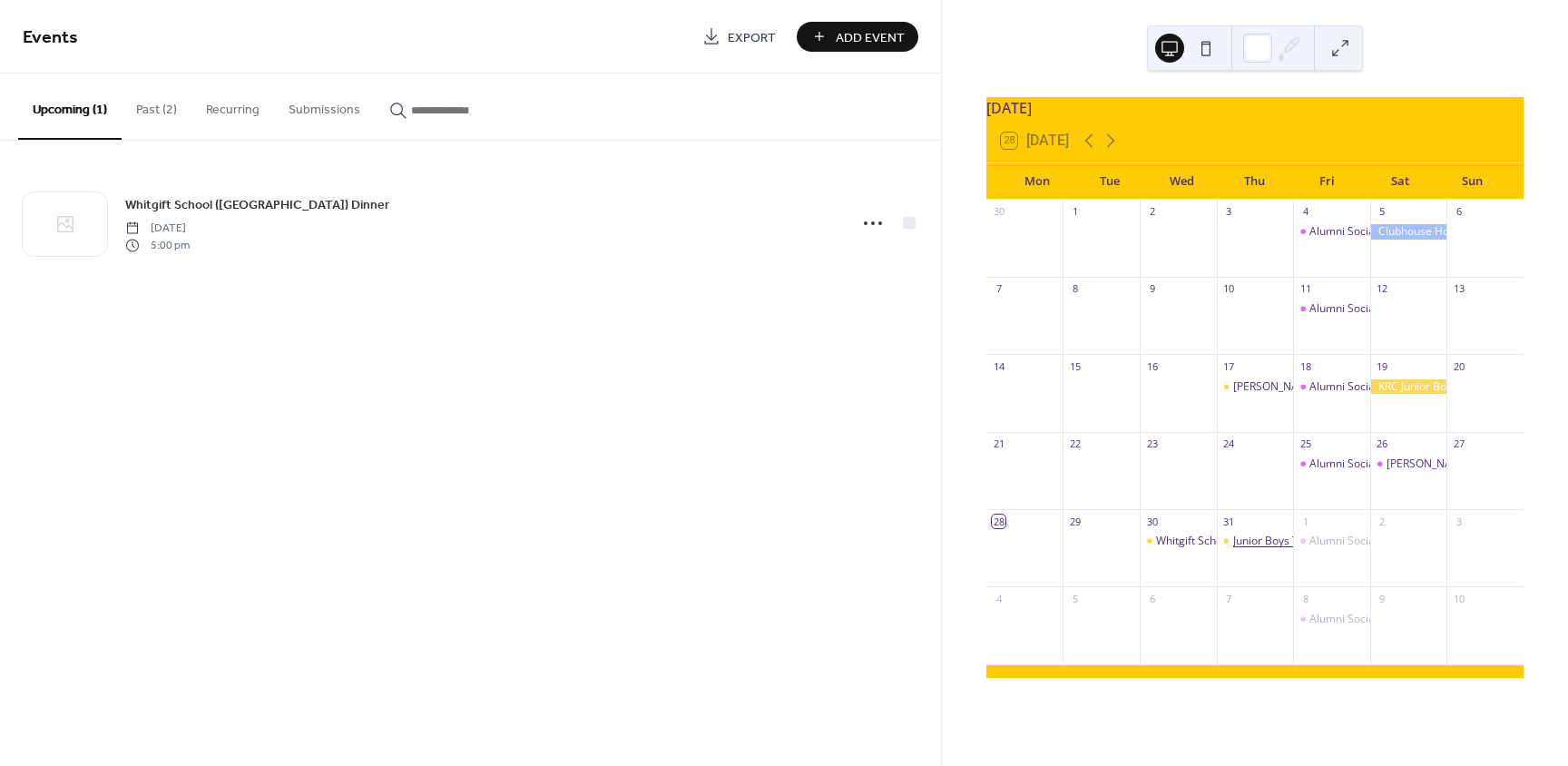 click on "Junior Boys Touring Team Exhibition Game" at bounding box center (1340, 541) 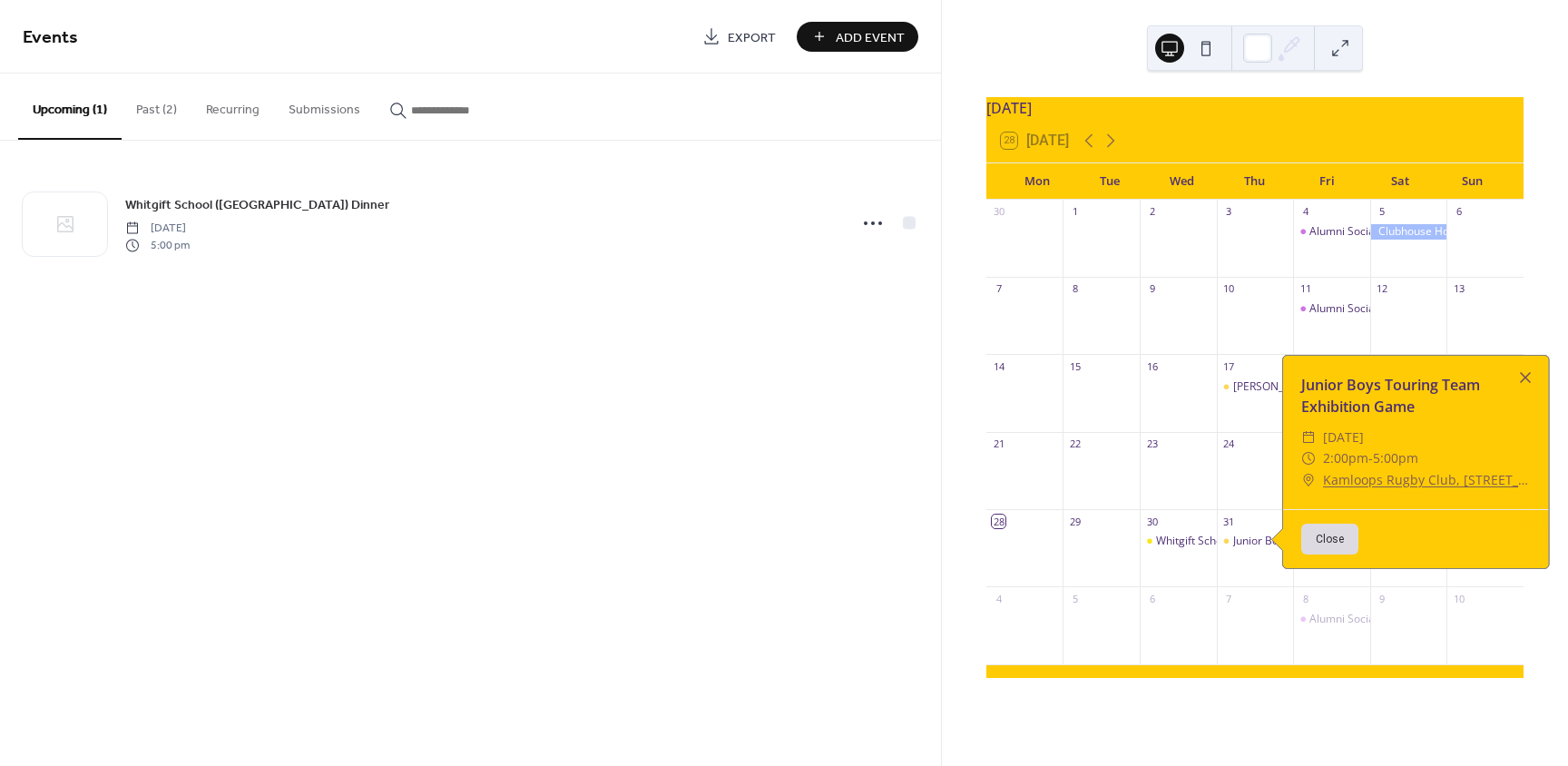 drag, startPoint x: 1253, startPoint y: 551, endPoint x: 697, endPoint y: 546, distance: 556.0225 